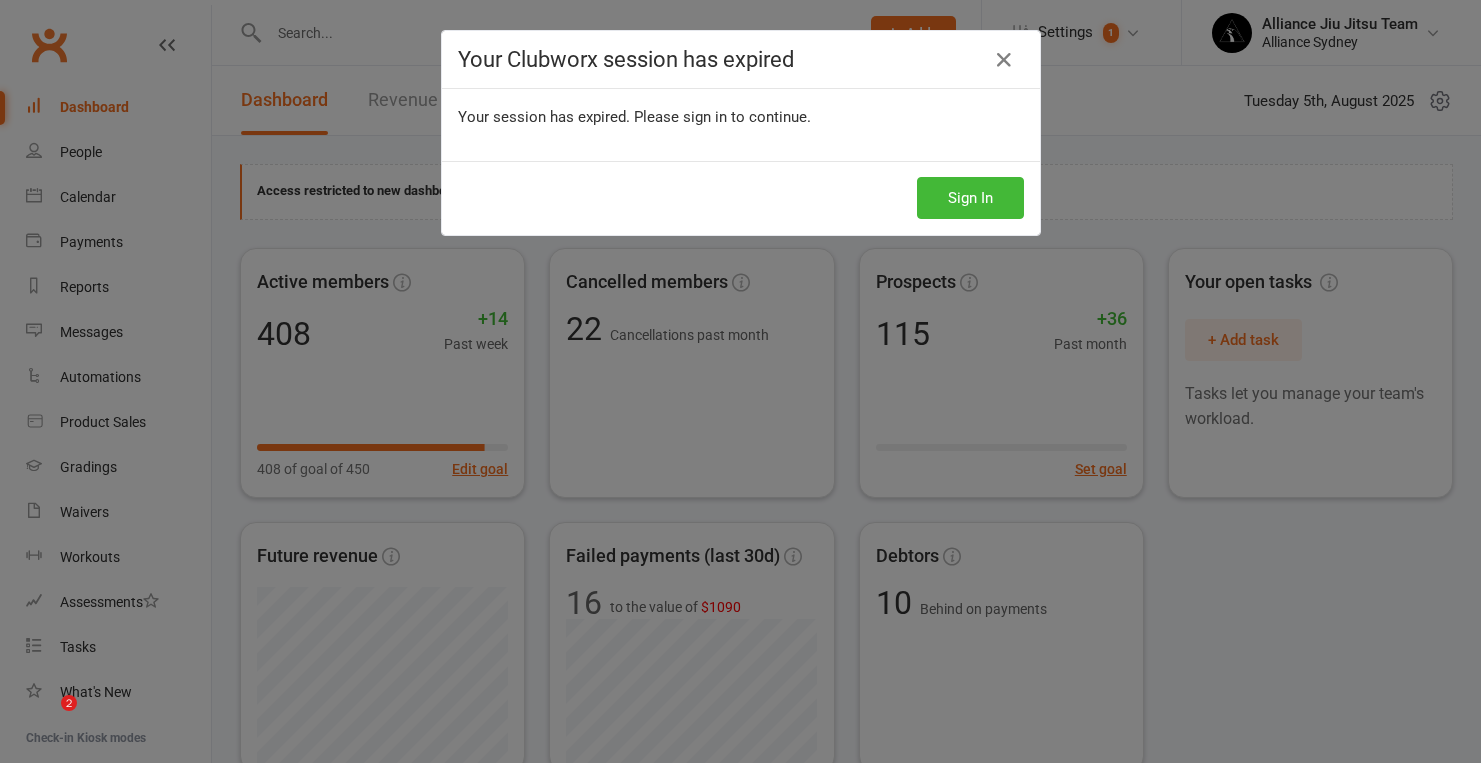 scroll, scrollTop: 0, scrollLeft: 0, axis: both 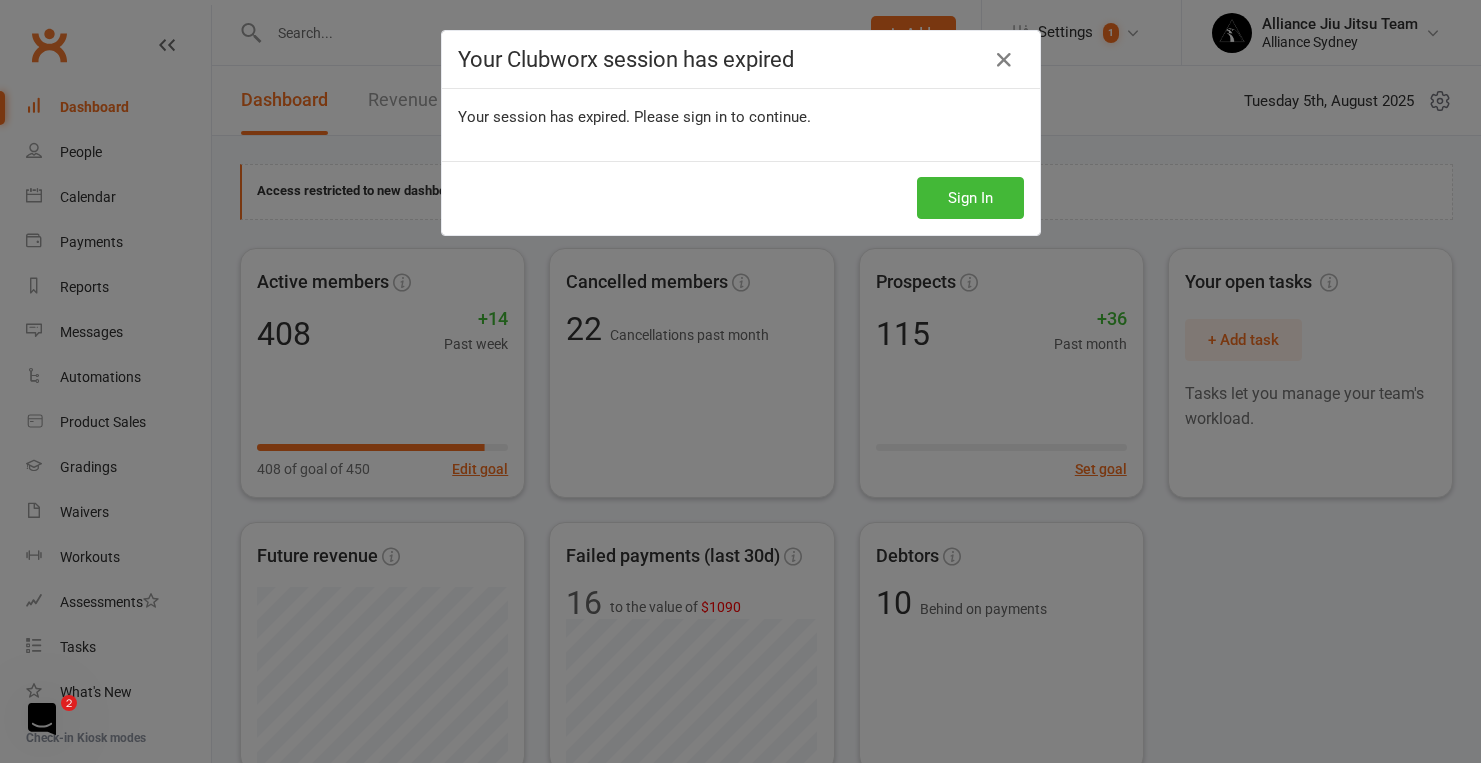 click on "Sign In" at bounding box center (970, 198) 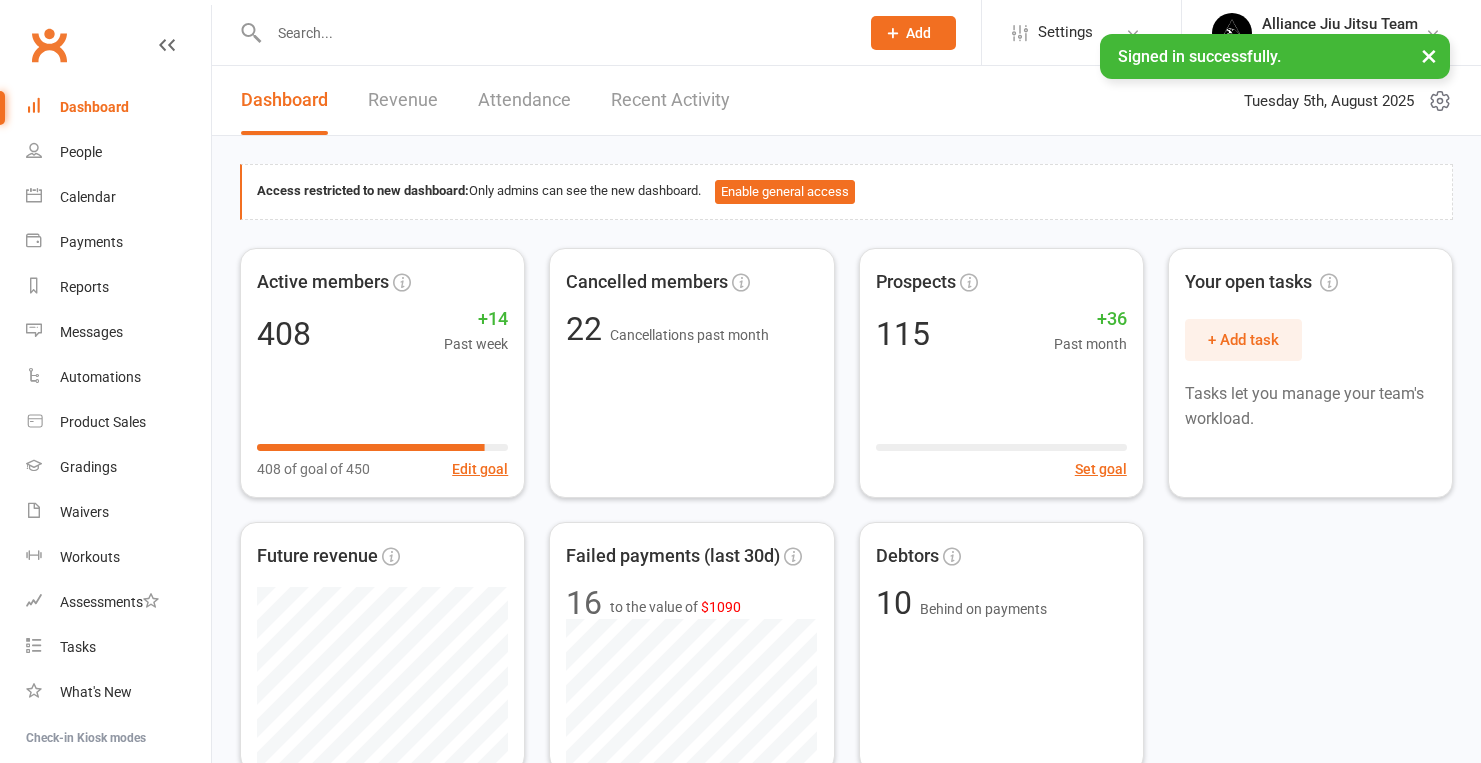 scroll, scrollTop: 0, scrollLeft: 0, axis: both 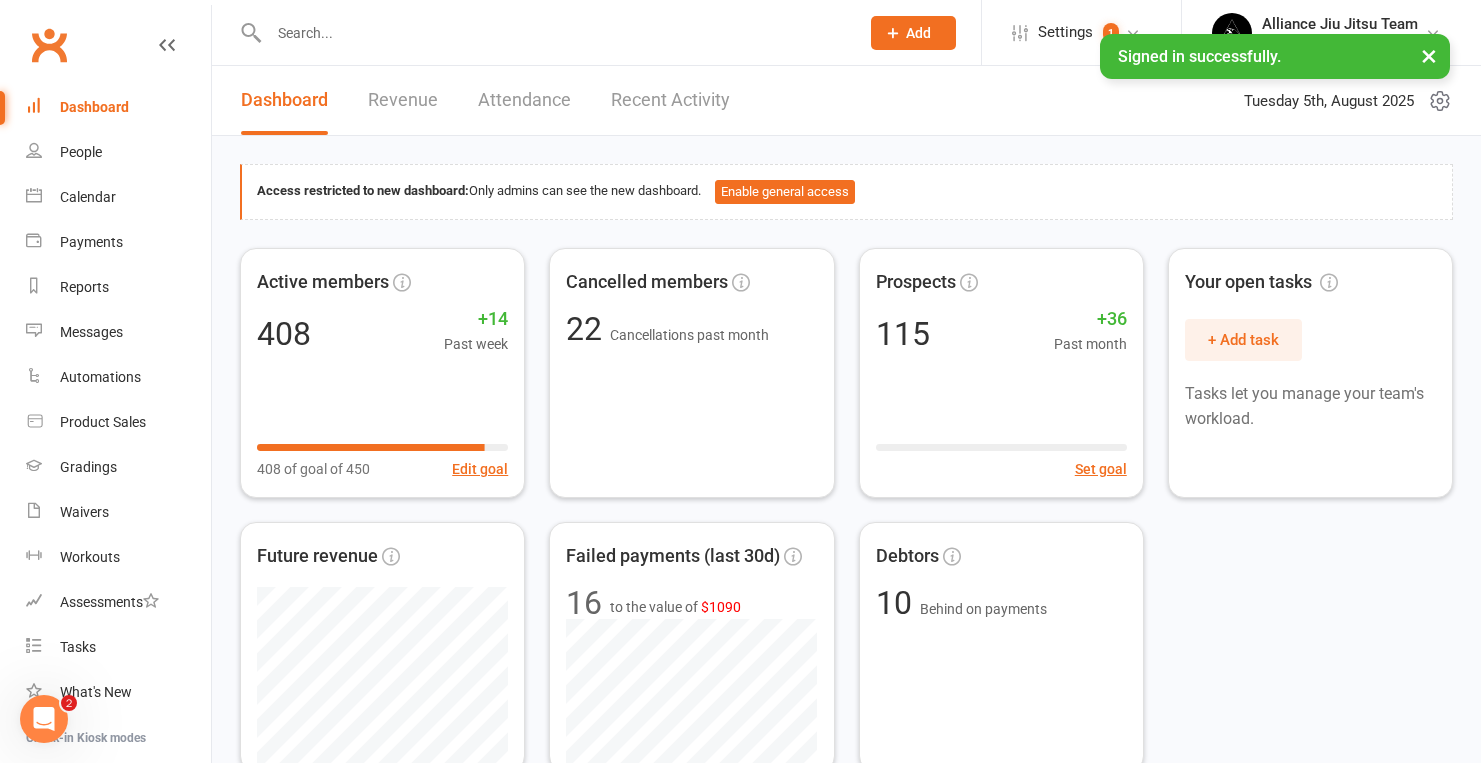 click at bounding box center [554, 33] 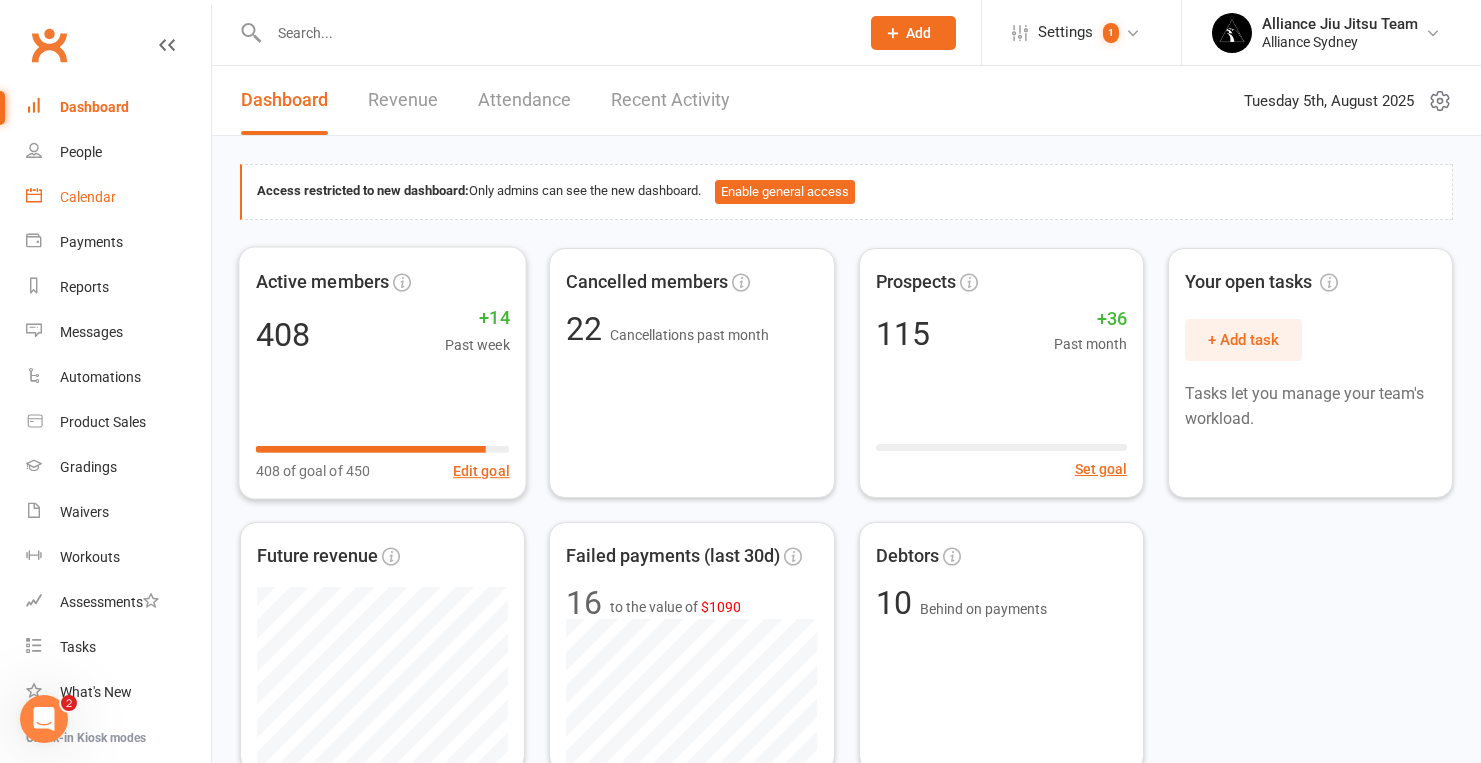 click on "Calendar" at bounding box center [88, 197] 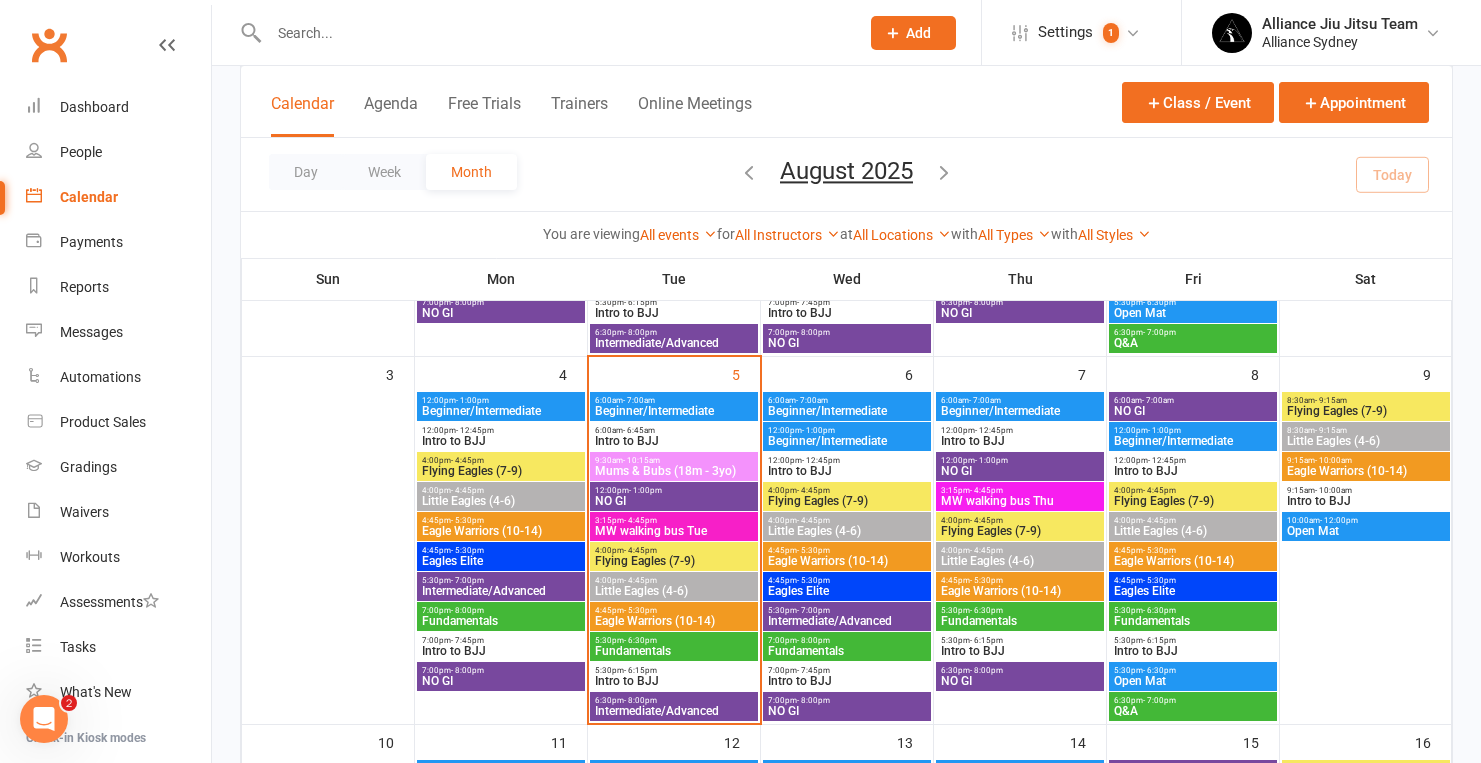 scroll, scrollTop: 442, scrollLeft: 0, axis: vertical 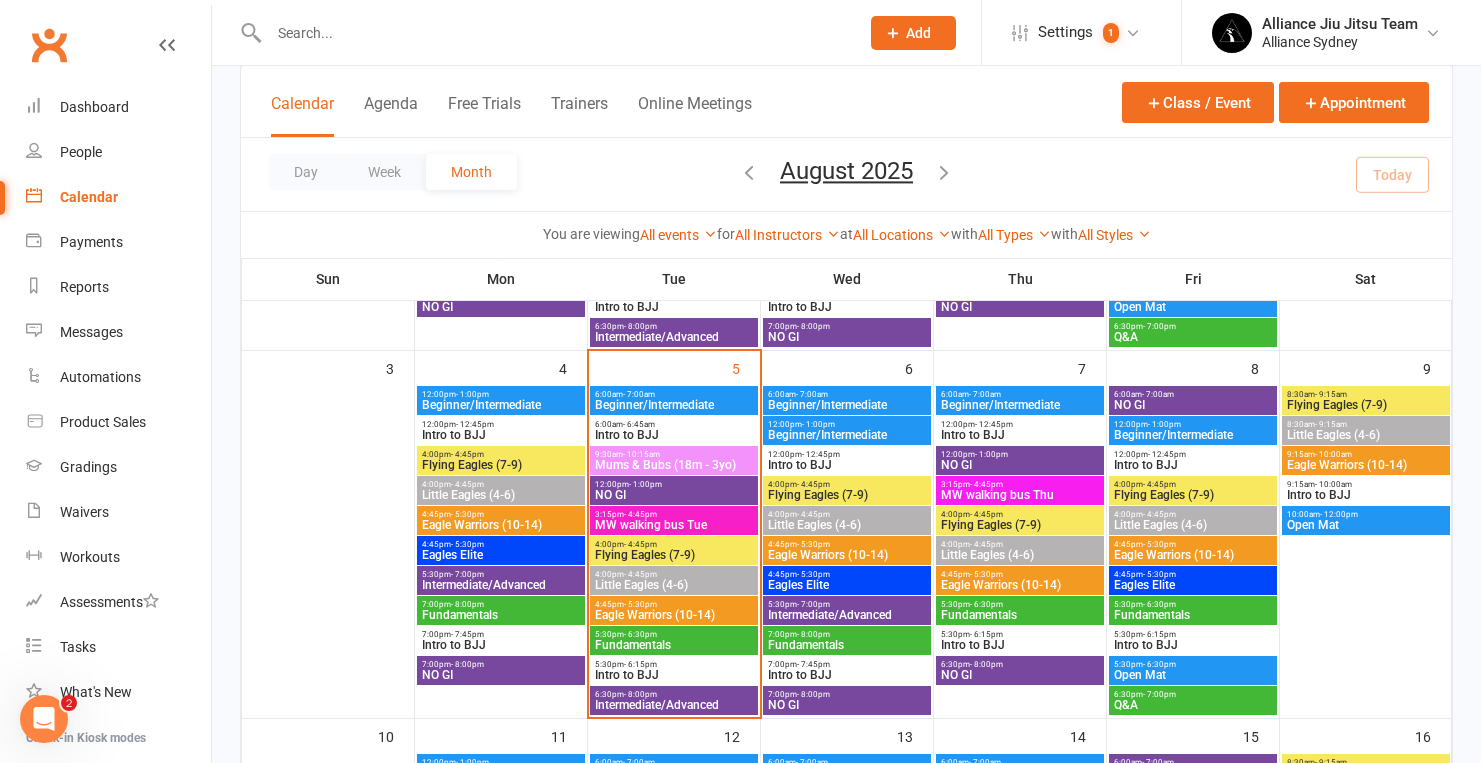click on "3:15pm  - 4:45pm" at bounding box center [674, 514] 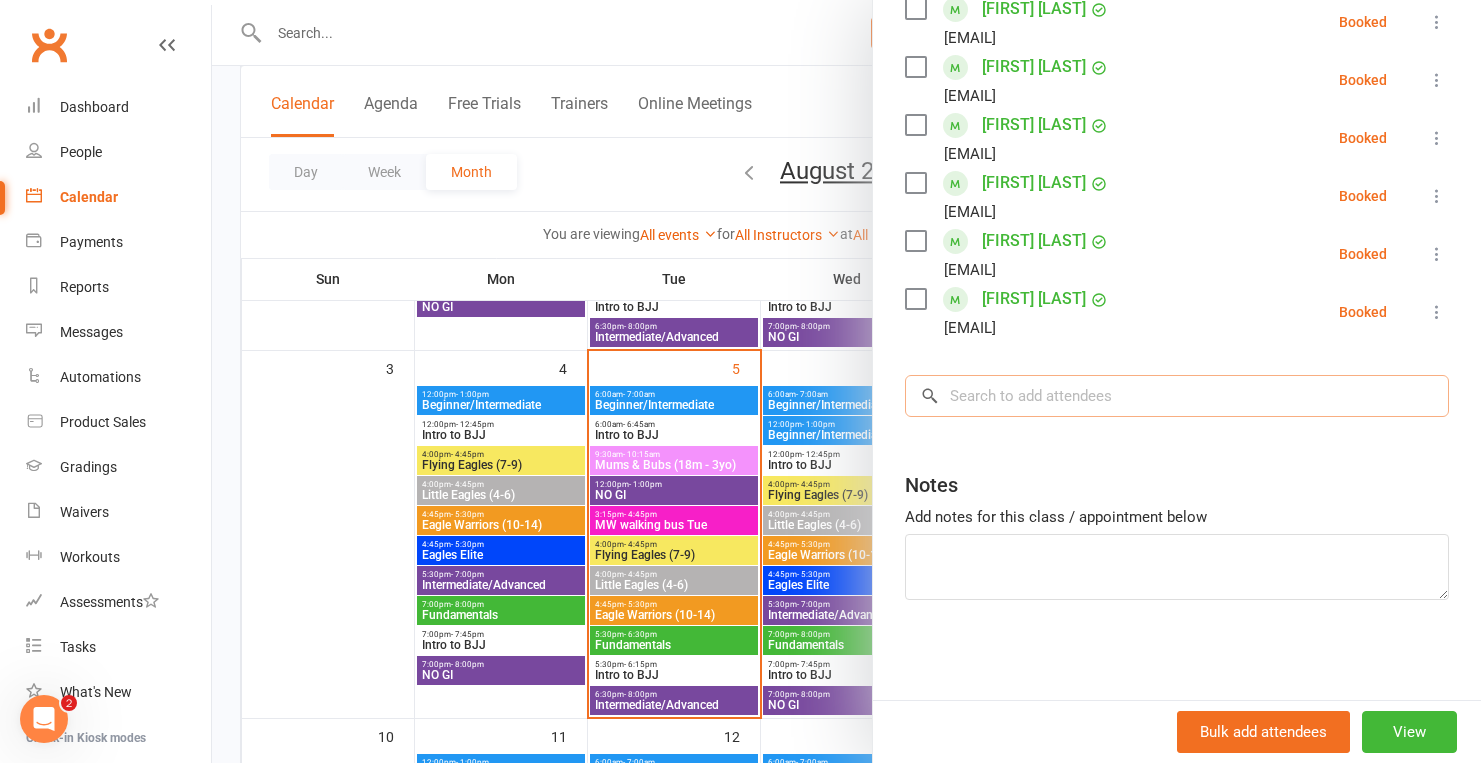 scroll, scrollTop: 843, scrollLeft: 0, axis: vertical 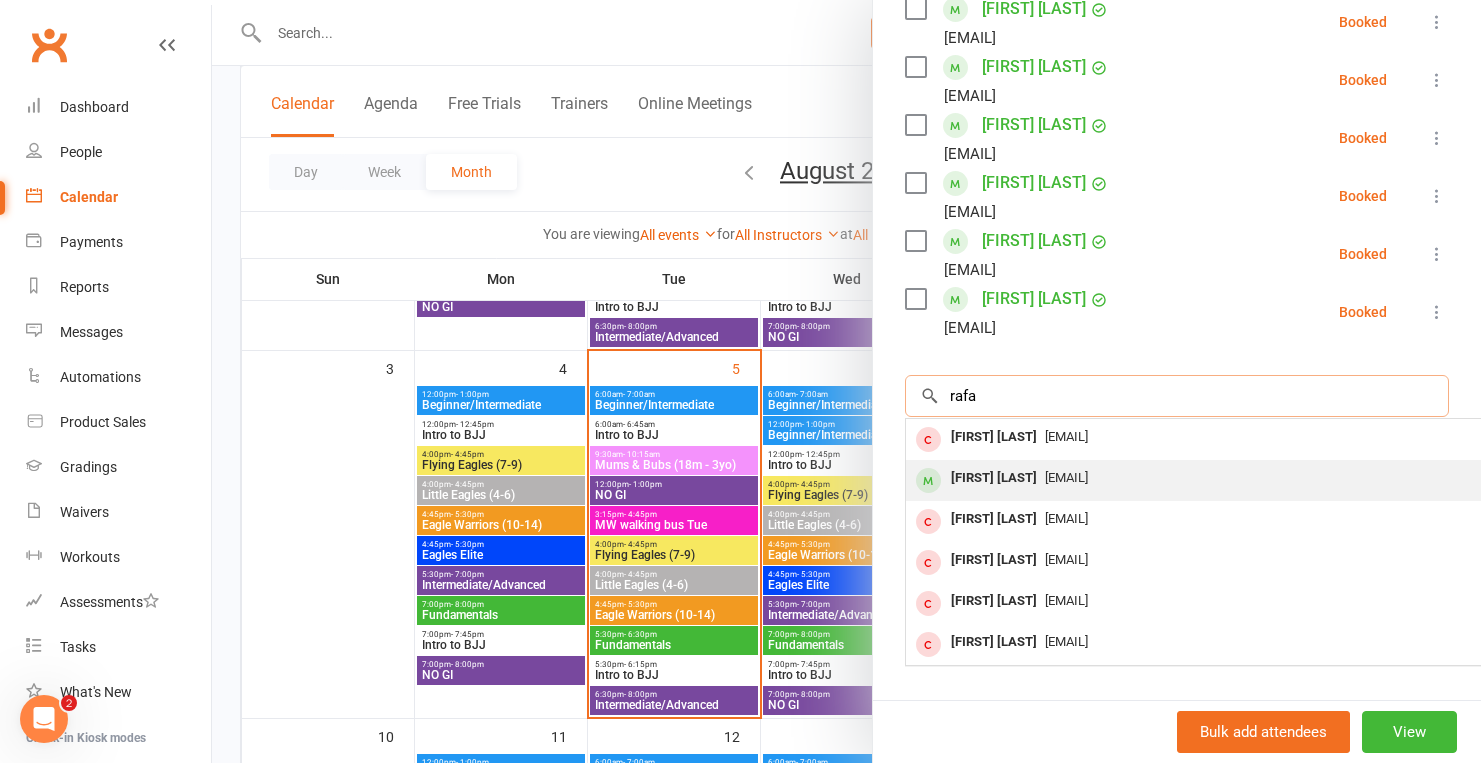 type on "rafa" 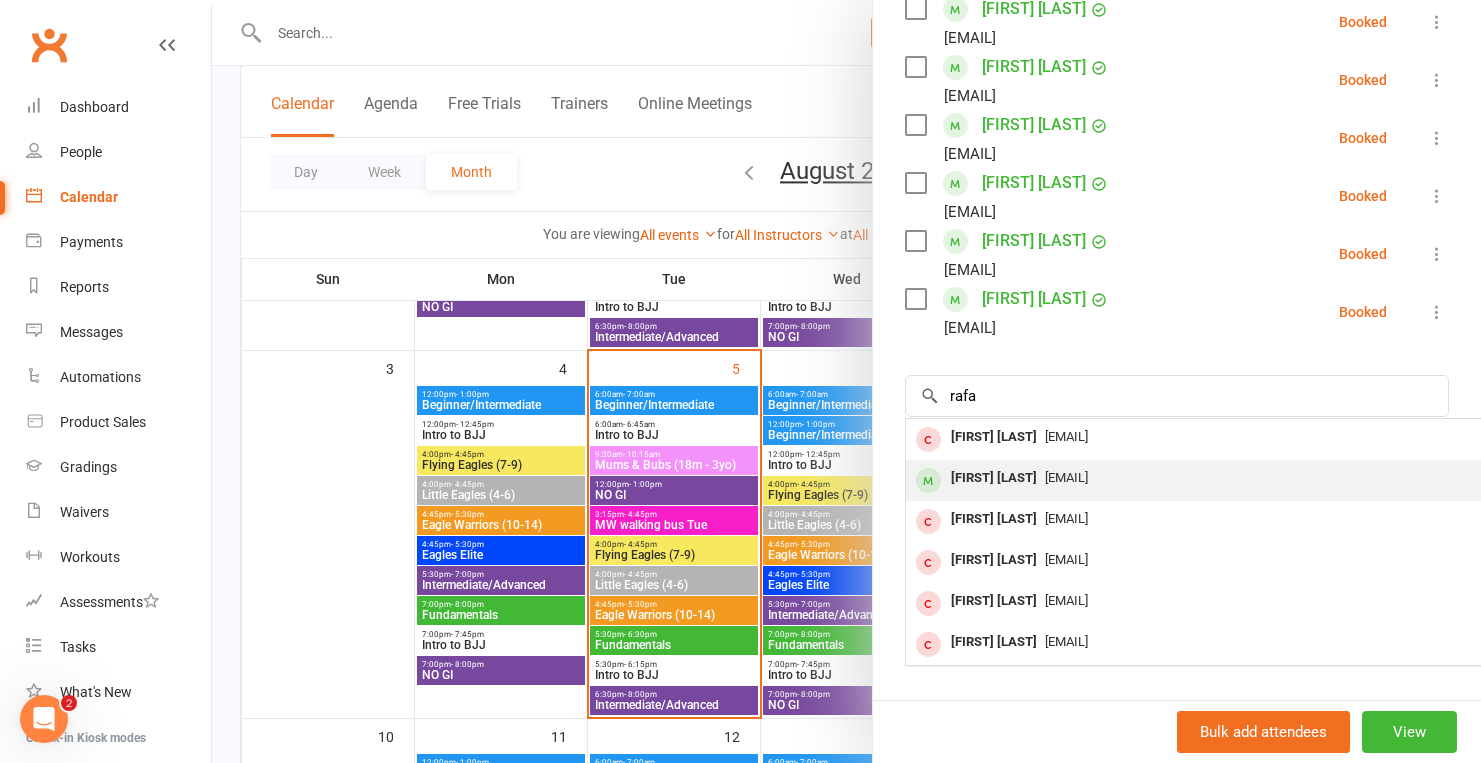 click on "[FIRST] [LAST]" at bounding box center [994, 478] 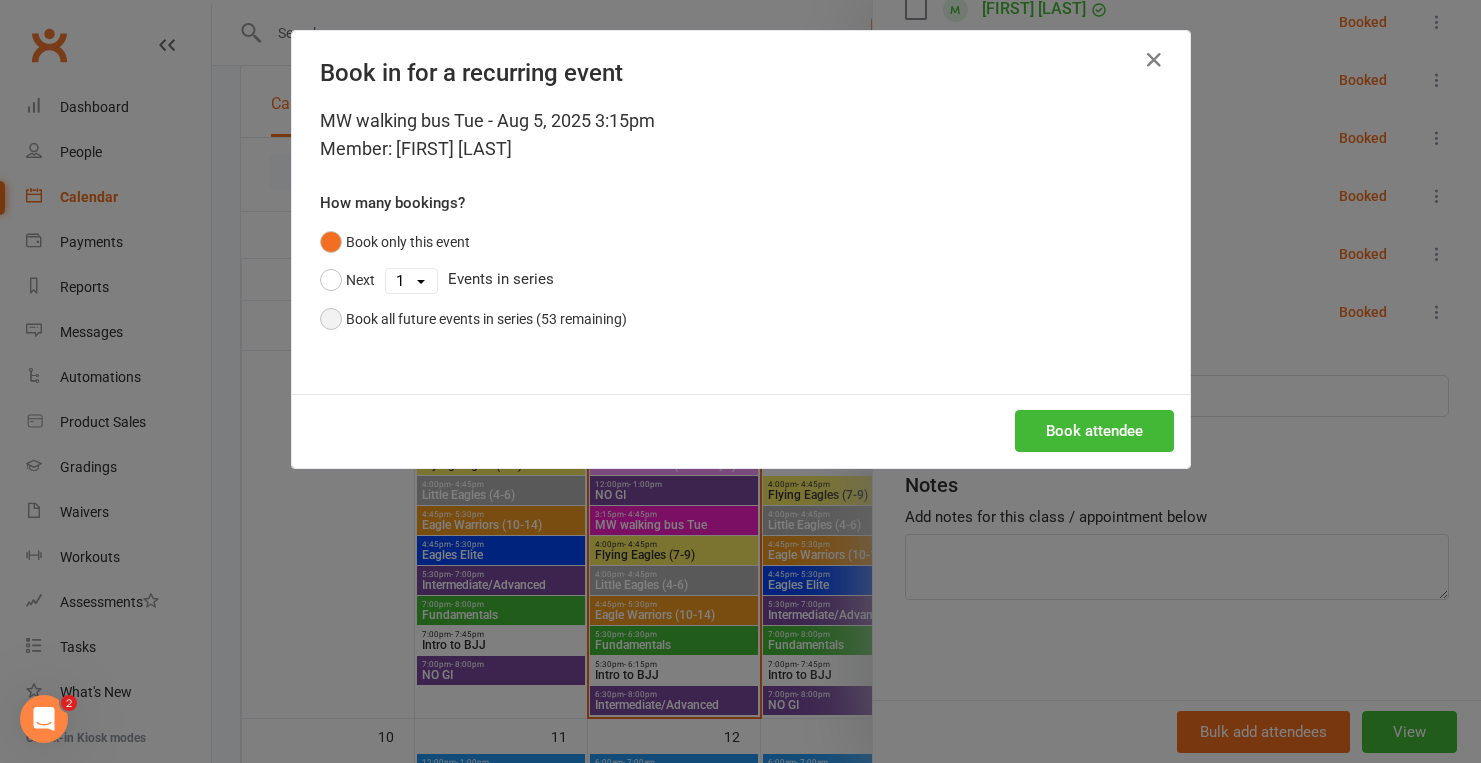 click on "Book all future events in series (53 remaining)" at bounding box center [486, 319] 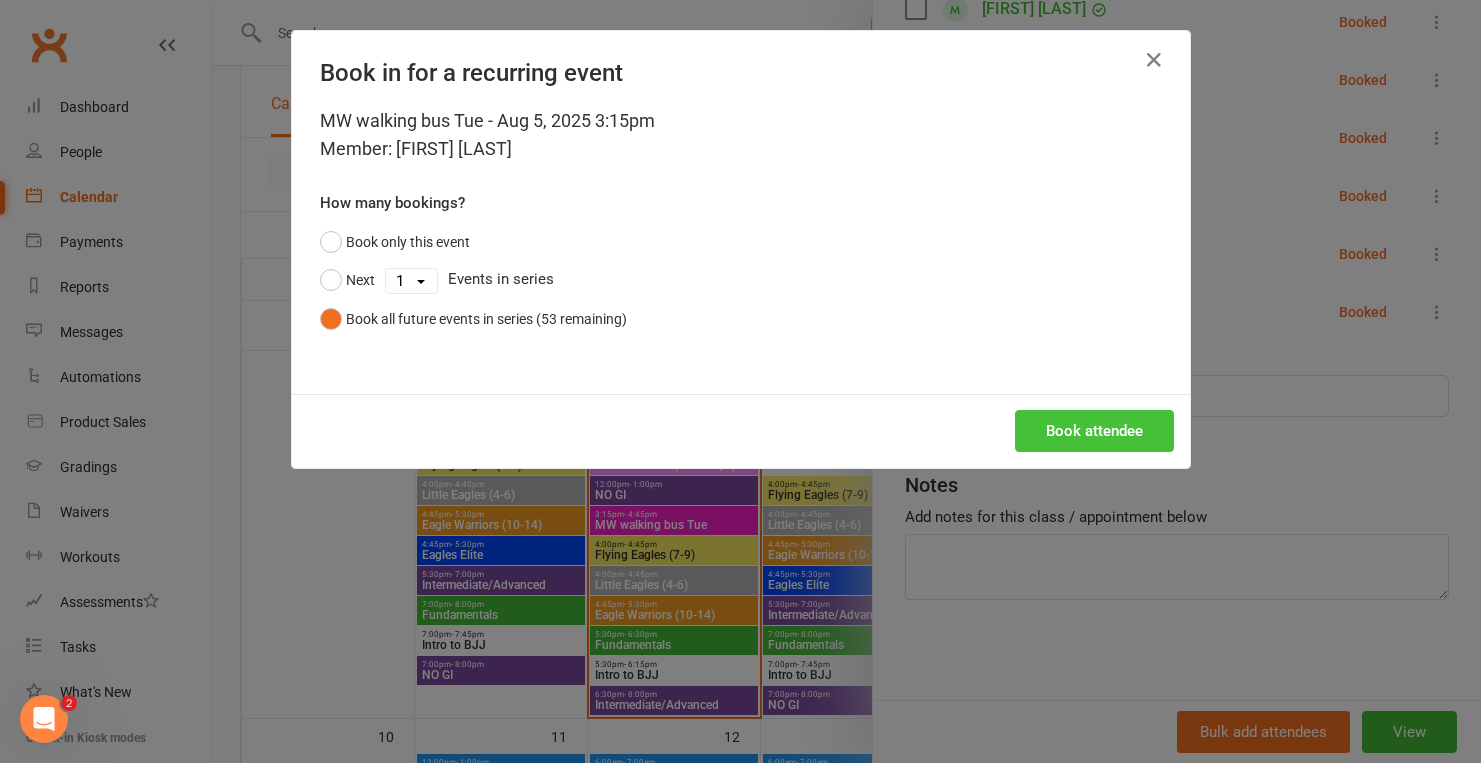 click on "Book attendee" at bounding box center (1094, 431) 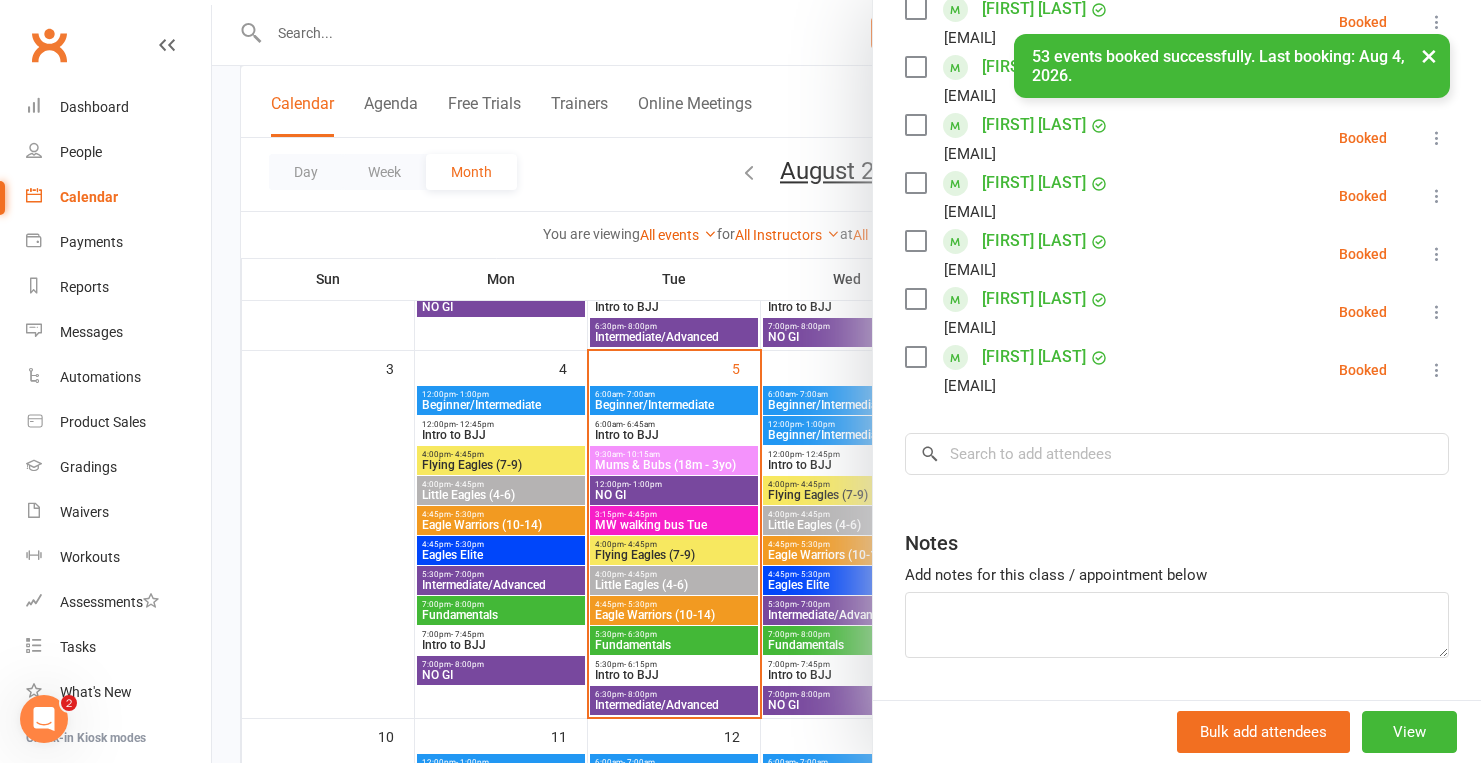 click on "Class kiosk mode  Roll call  3:15 PM - 4:45 PM, Tuesday, August, 5, 2025 with Alliance Jiu Jitsu Team  at  Kids Classes  Attendees  15  places booked 15  places available Sort by  Last name  First name  Booking created    [FIRST] [LAST]  [EMAIL] Booked More info  Remove  Check in  Mark absent  Send message  All bookings for series    [FIRST] [LAST]  [EMAIL] Booked More info  Remove  Check in  Mark absent  Send message  All bookings for series    [FIRST] [LAST]  [EMAIL] Booked More info  Remove  Check in  Mark absent  Send message  All bookings for series    [FIRST] [LAST]  [EMAIL] Booked More info  Remove  Check in  Mark absent  Send message  All bookings for series    [FIRST] [LAST]  [EMAIL] Booked More info  Remove  Check in  Mark absent  Send message  All bookings for series    [FIRST] [LAST]  [EMAIL] Booked More info  Remove  Check in  Mark absent  Send message  All bookings for series    [FIRST] [LAST]  Booked" at bounding box center (1177, 0) 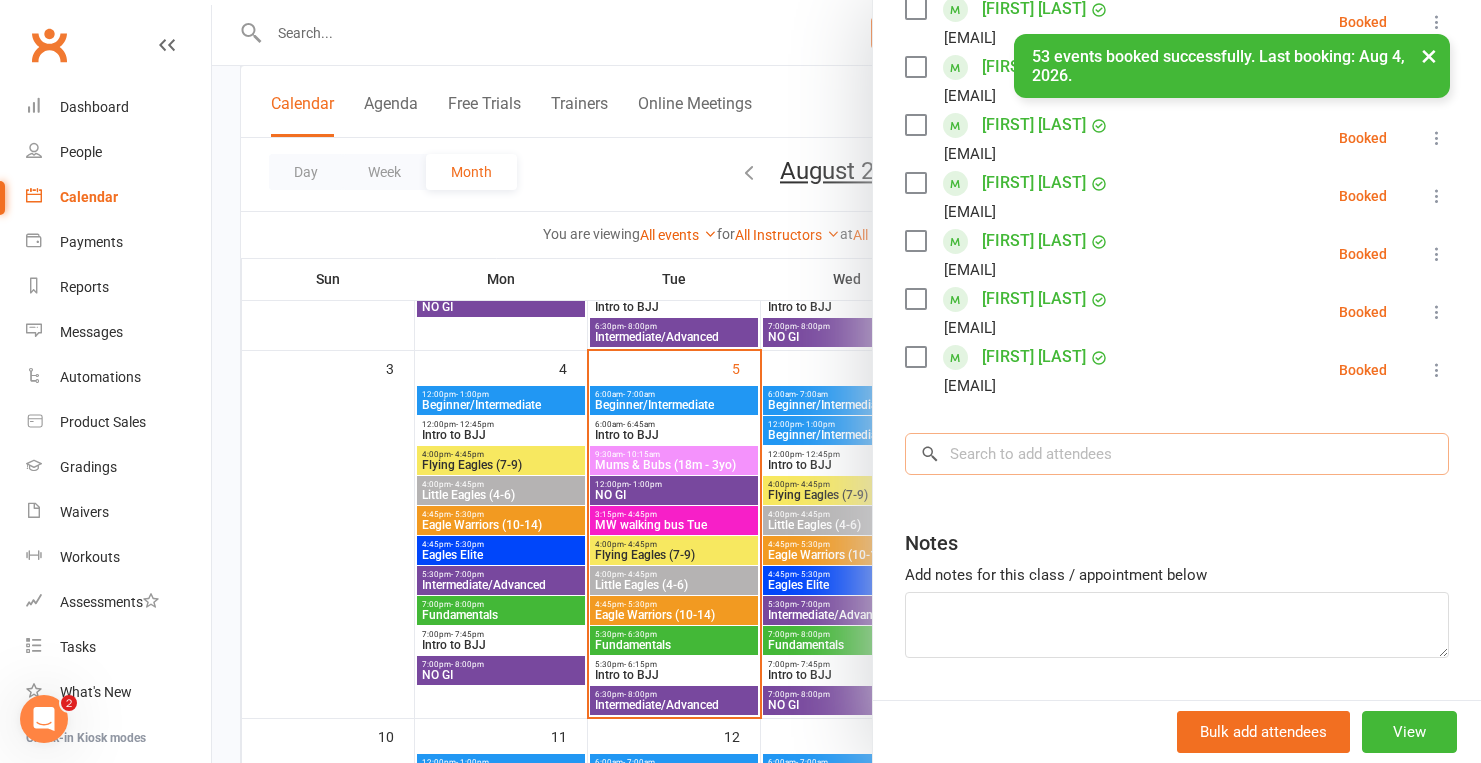 click at bounding box center [1177, 454] 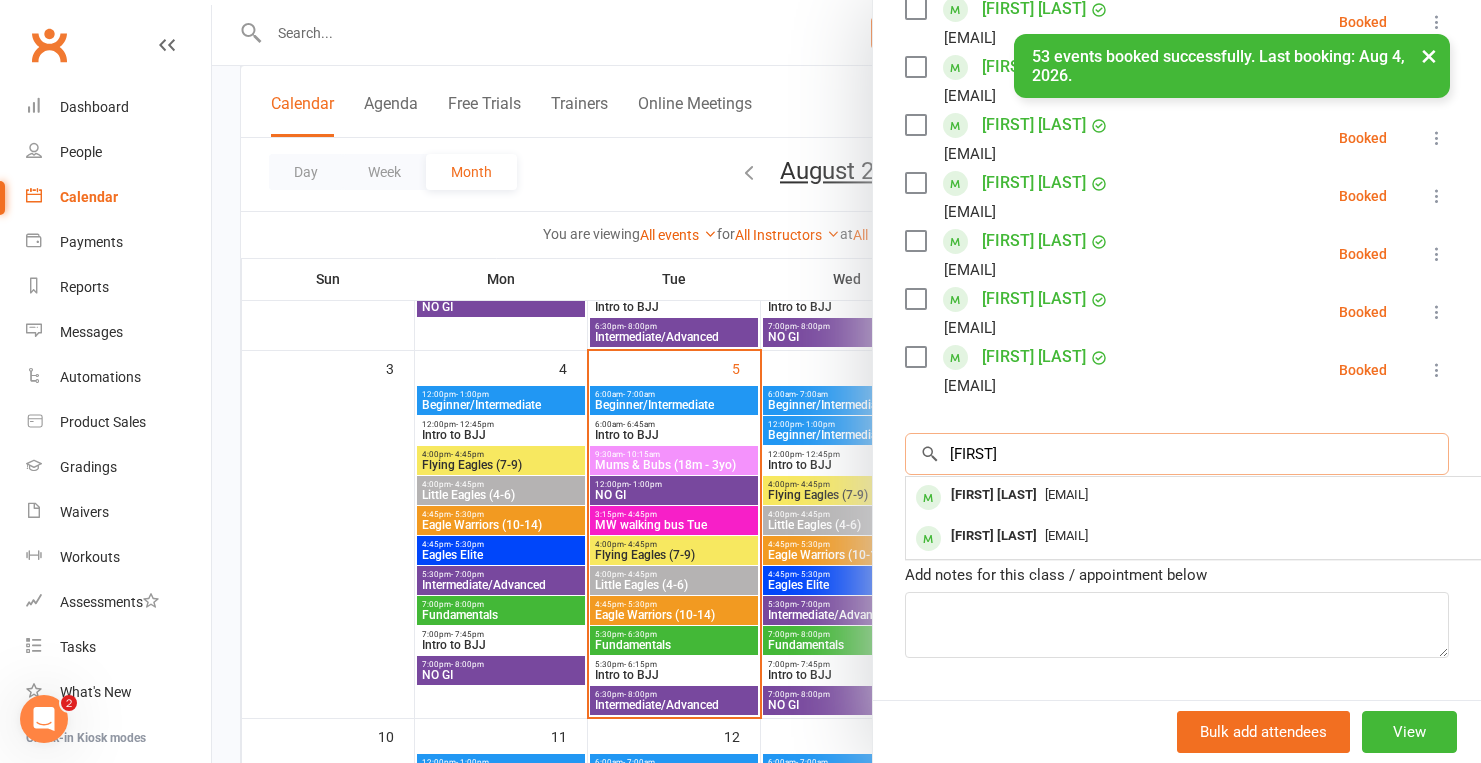 type on "[FIRST]" 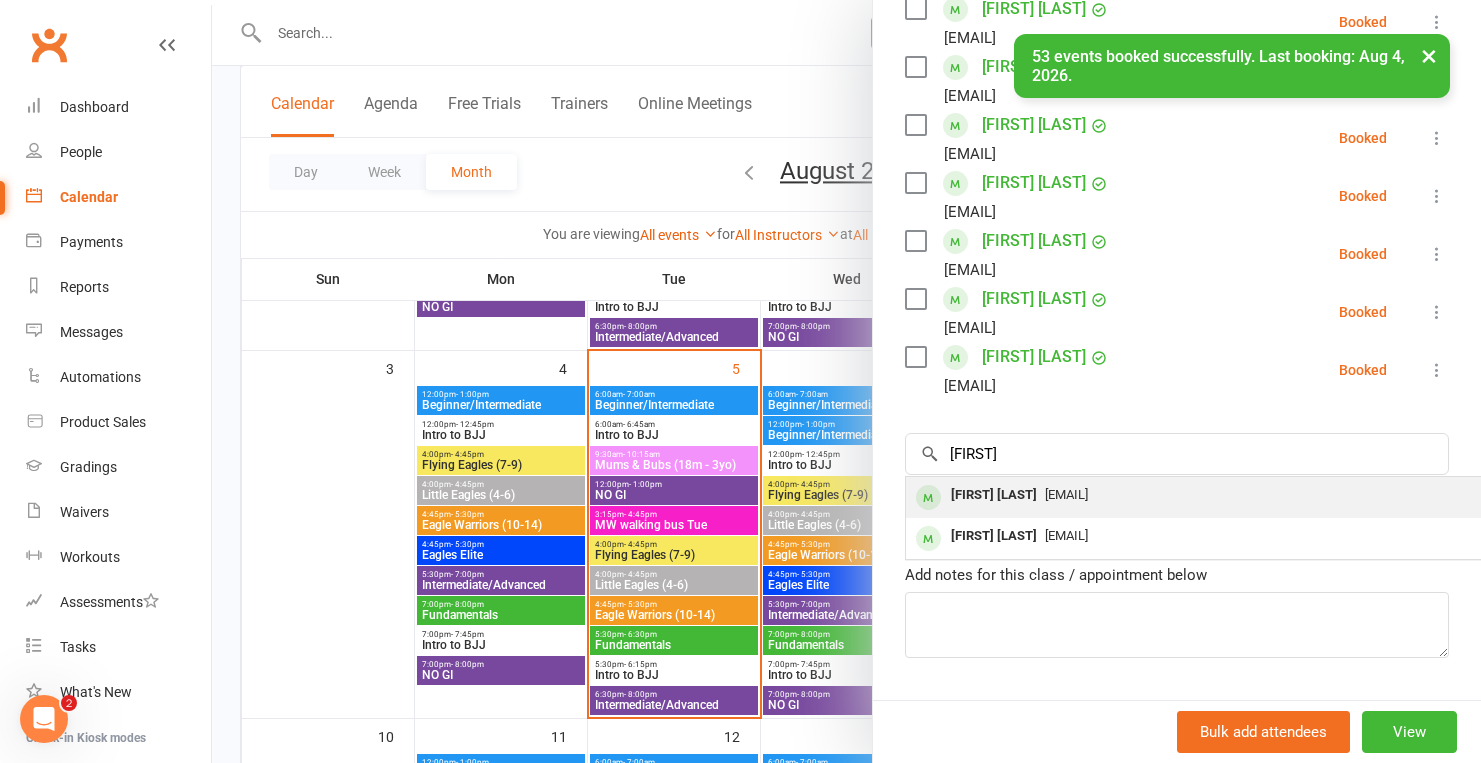 drag, startPoint x: 1031, startPoint y: 443, endPoint x: 1050, endPoint y: 501, distance: 61.03278 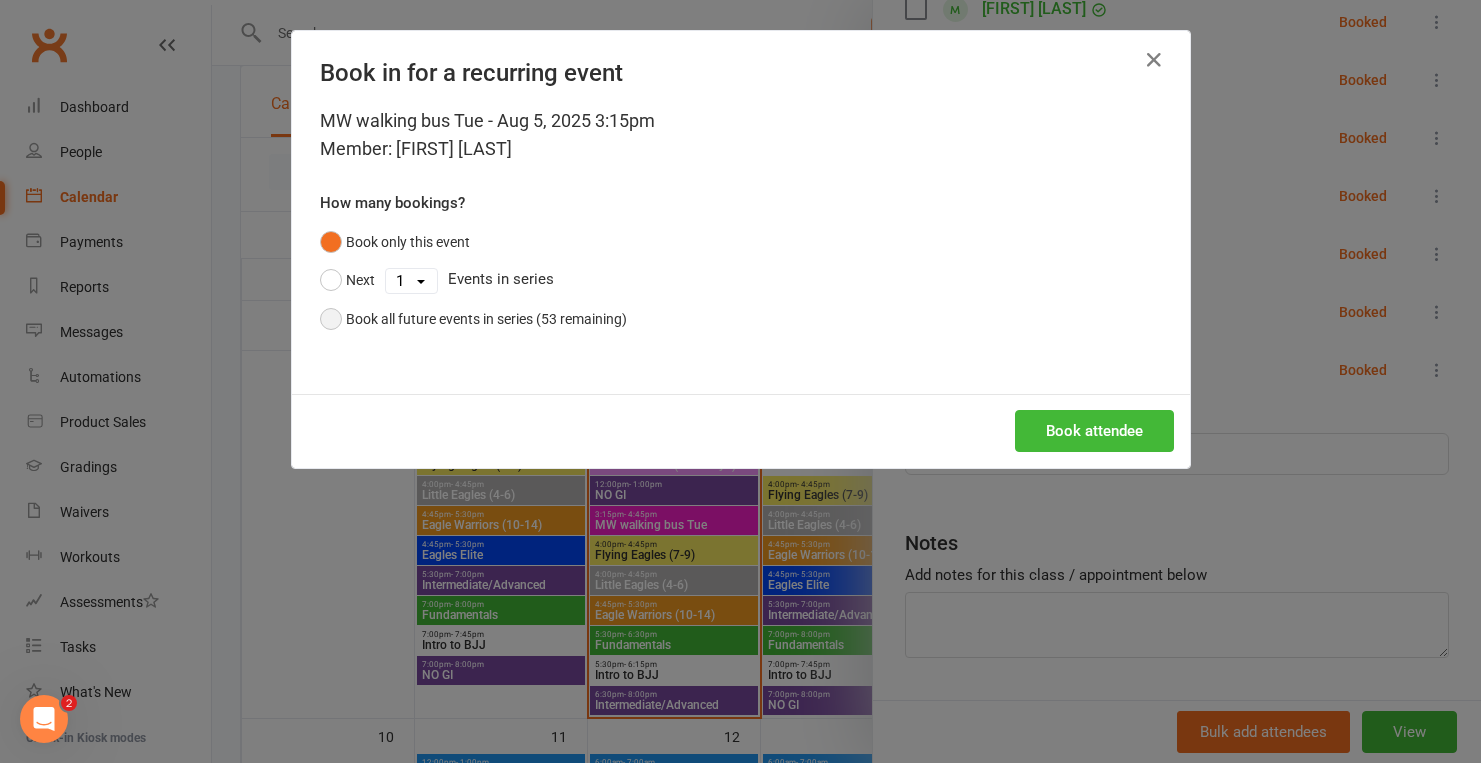 click on "Book all future events in series (53 remaining)" at bounding box center (486, 319) 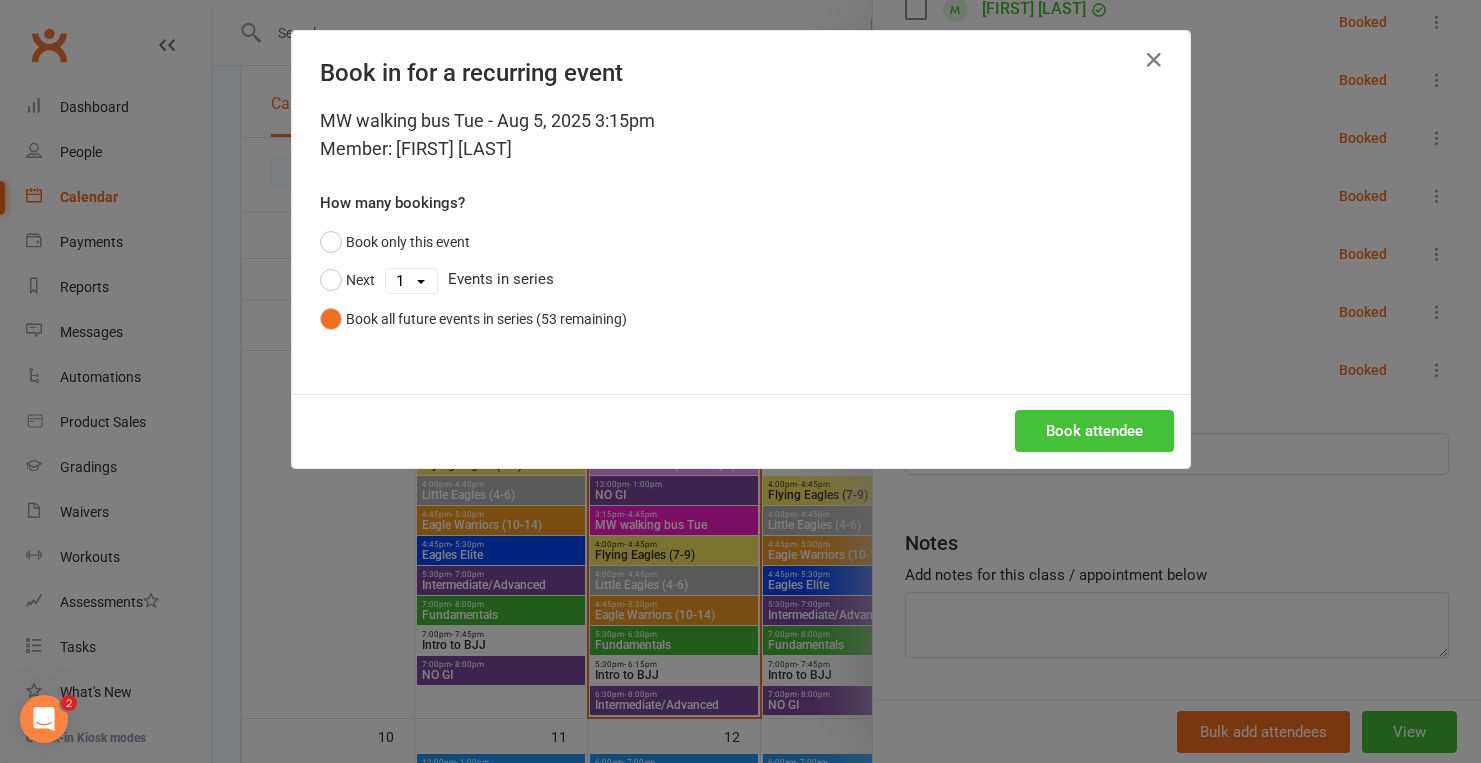 click on "Book attendee" at bounding box center [1094, 431] 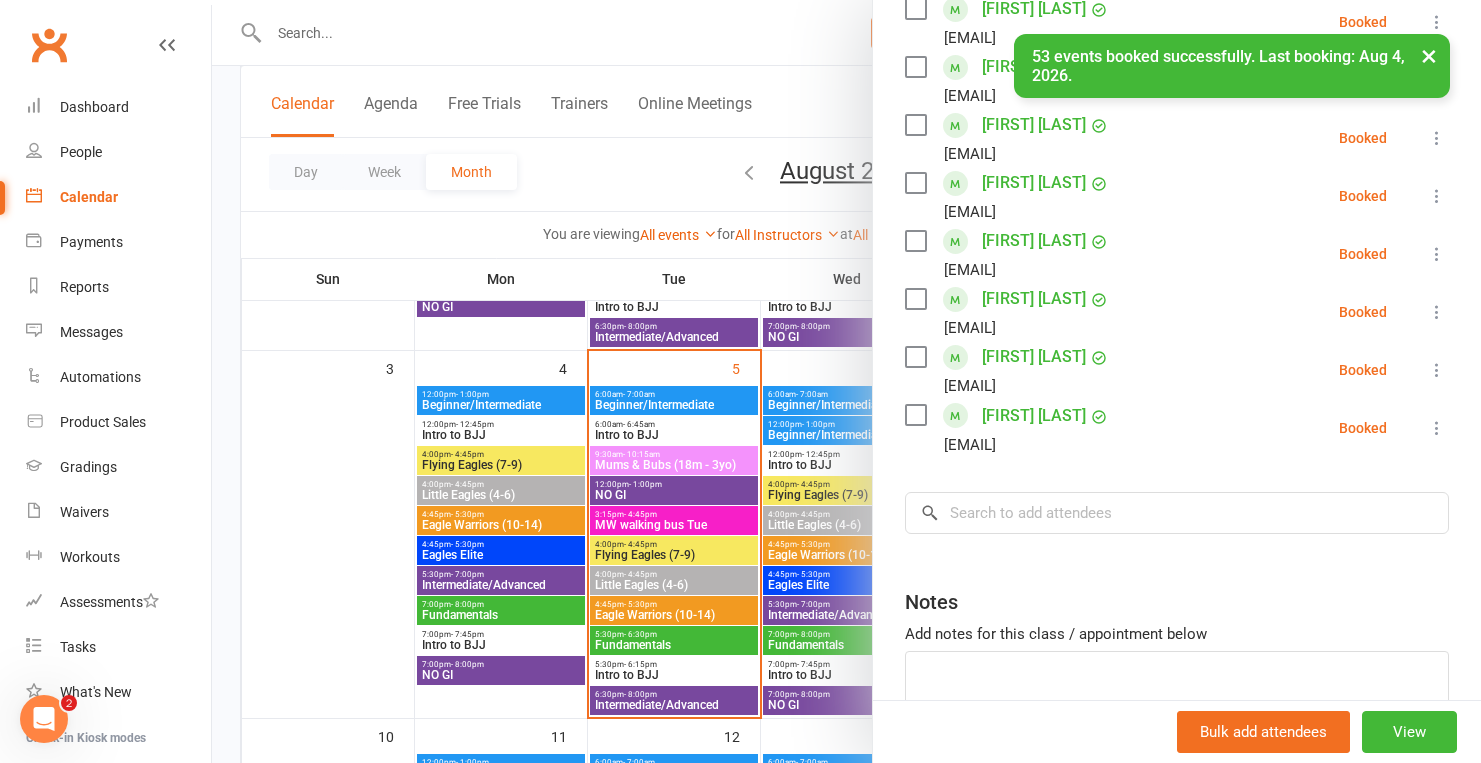 click at bounding box center (846, 381) 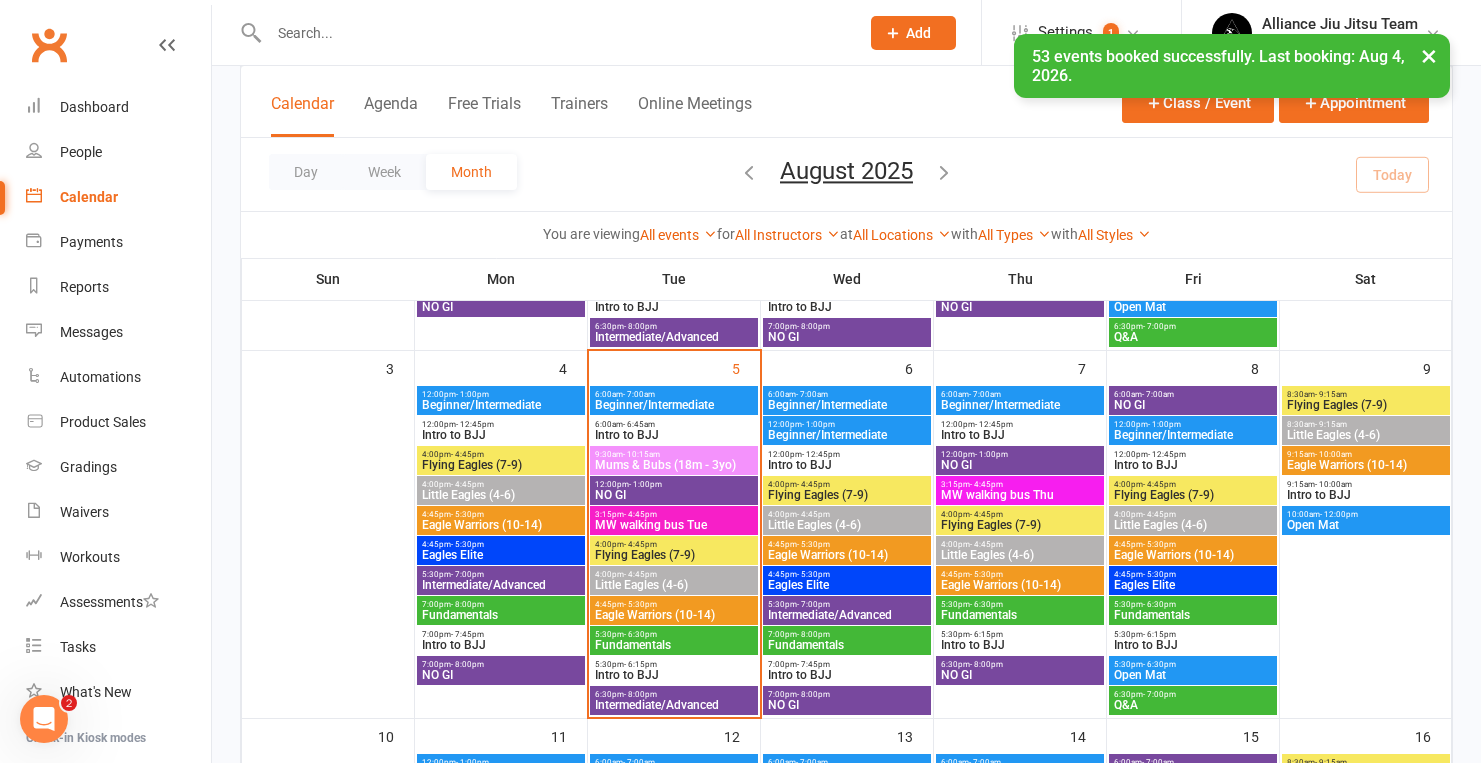 click on "MW walking bus Thu" at bounding box center (1020, 495) 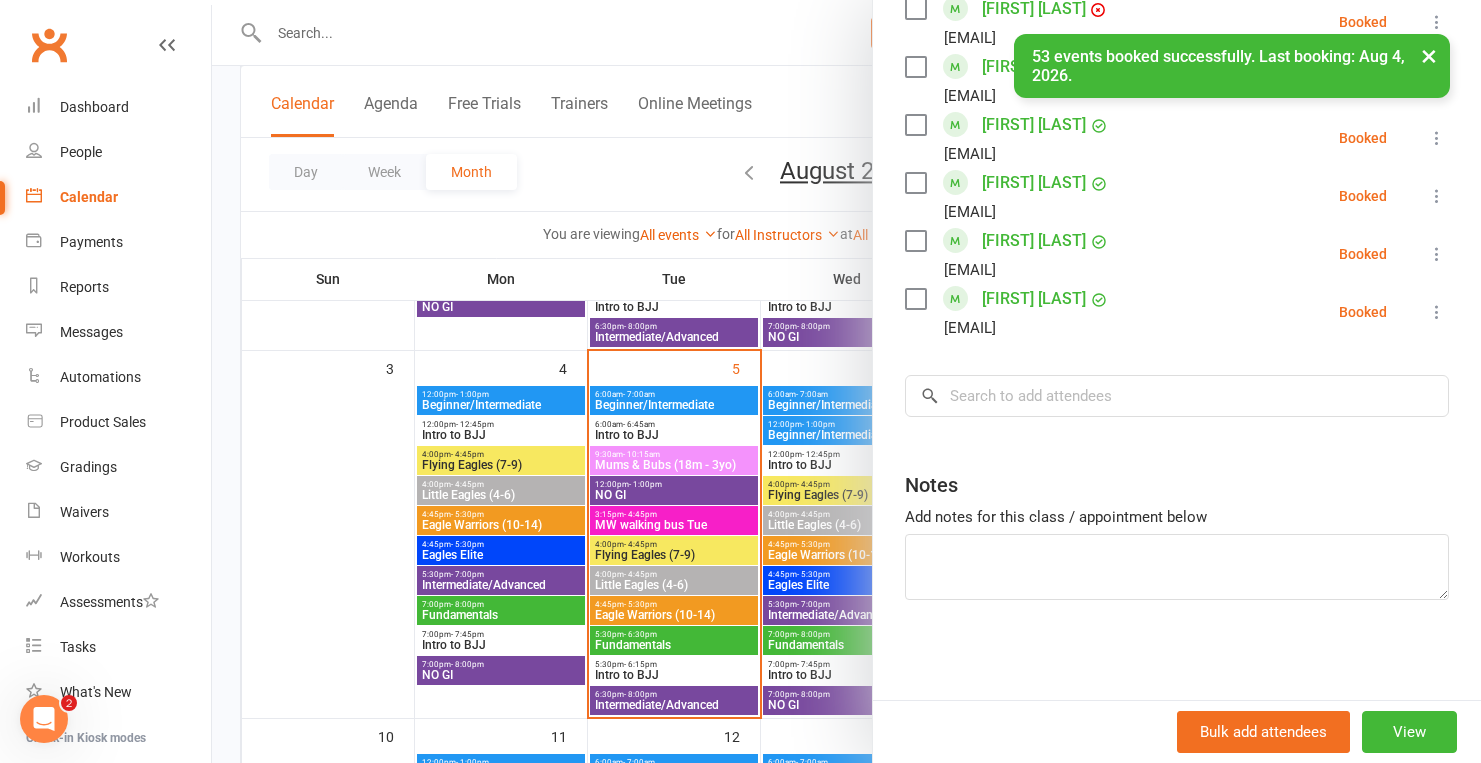 scroll, scrollTop: 1540, scrollLeft: 0, axis: vertical 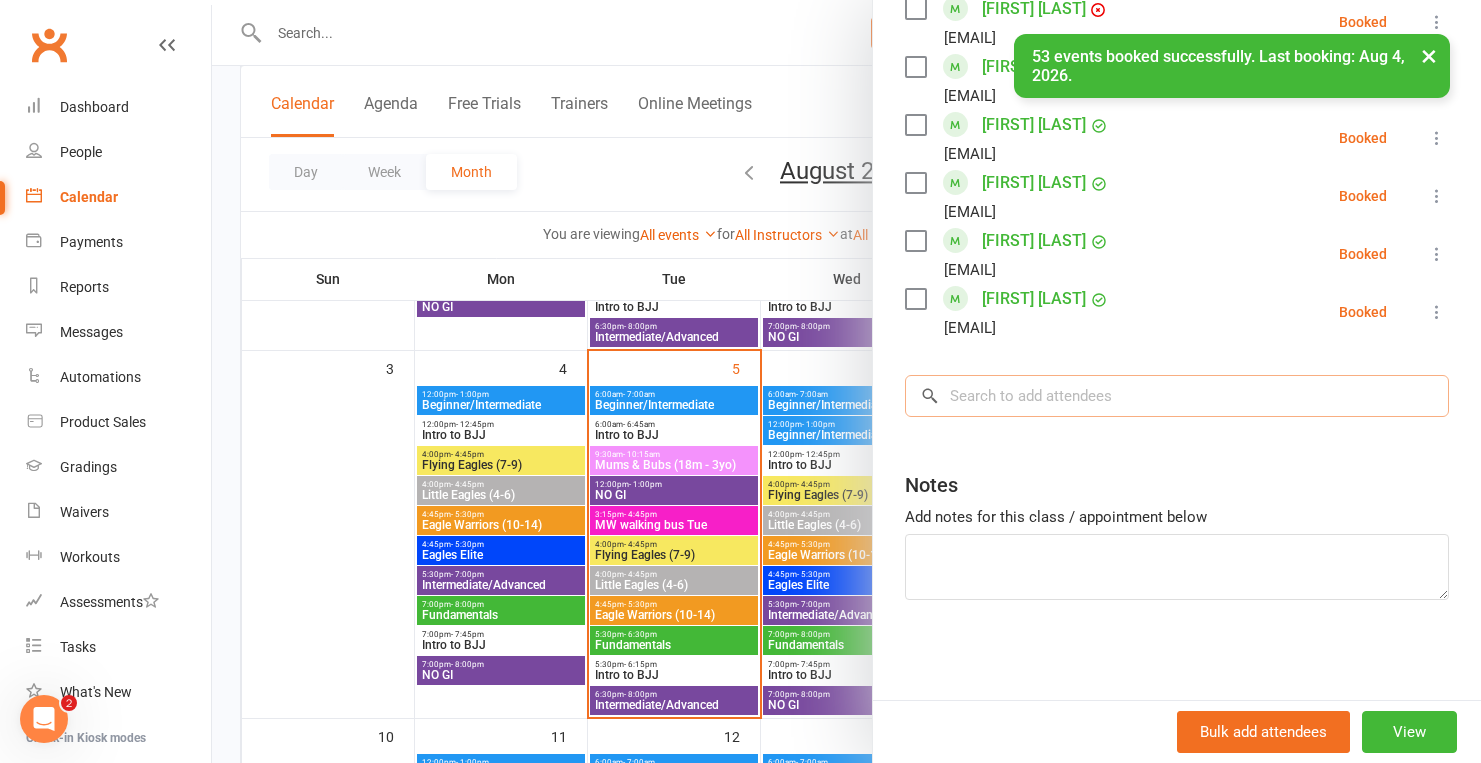 click at bounding box center [1177, 396] 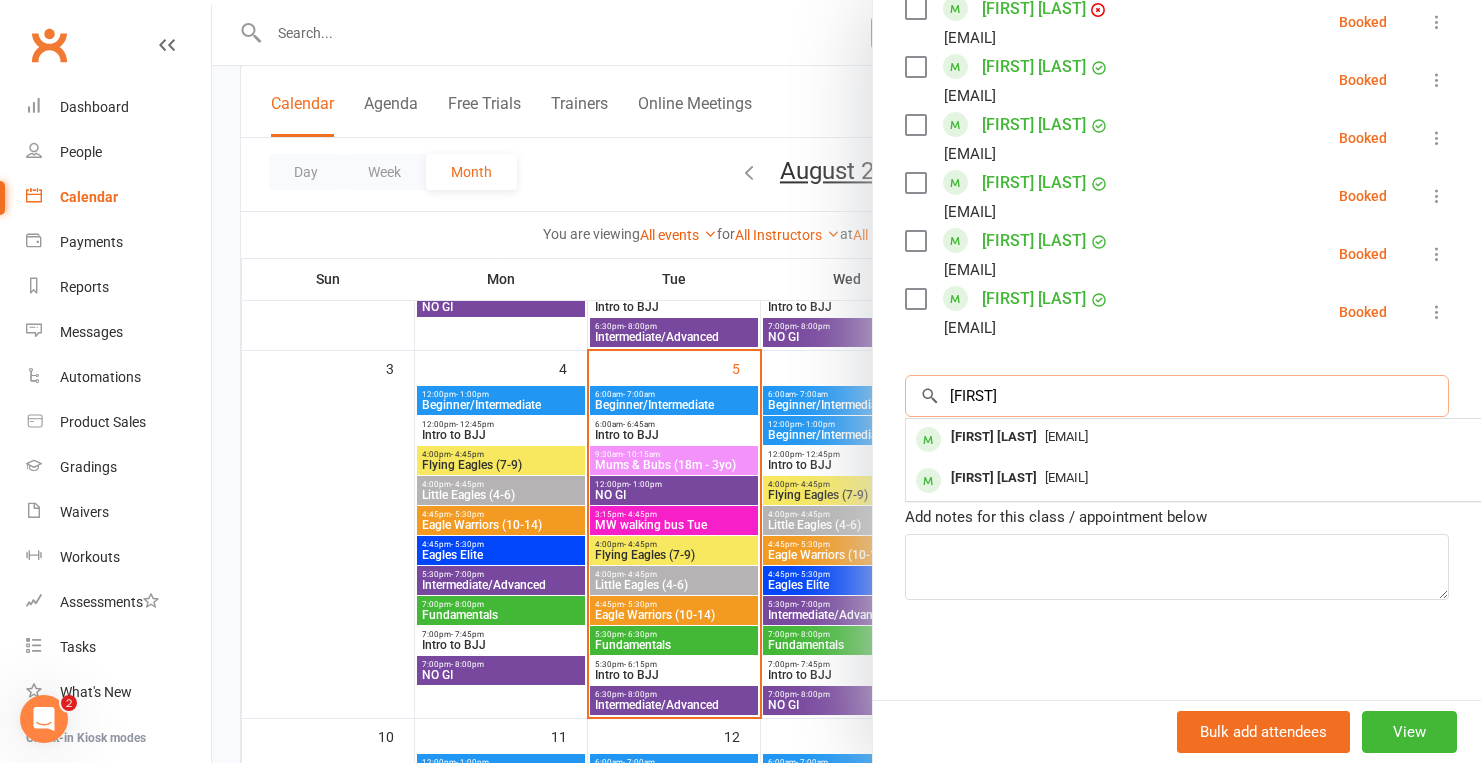 type on "[FIRST]" 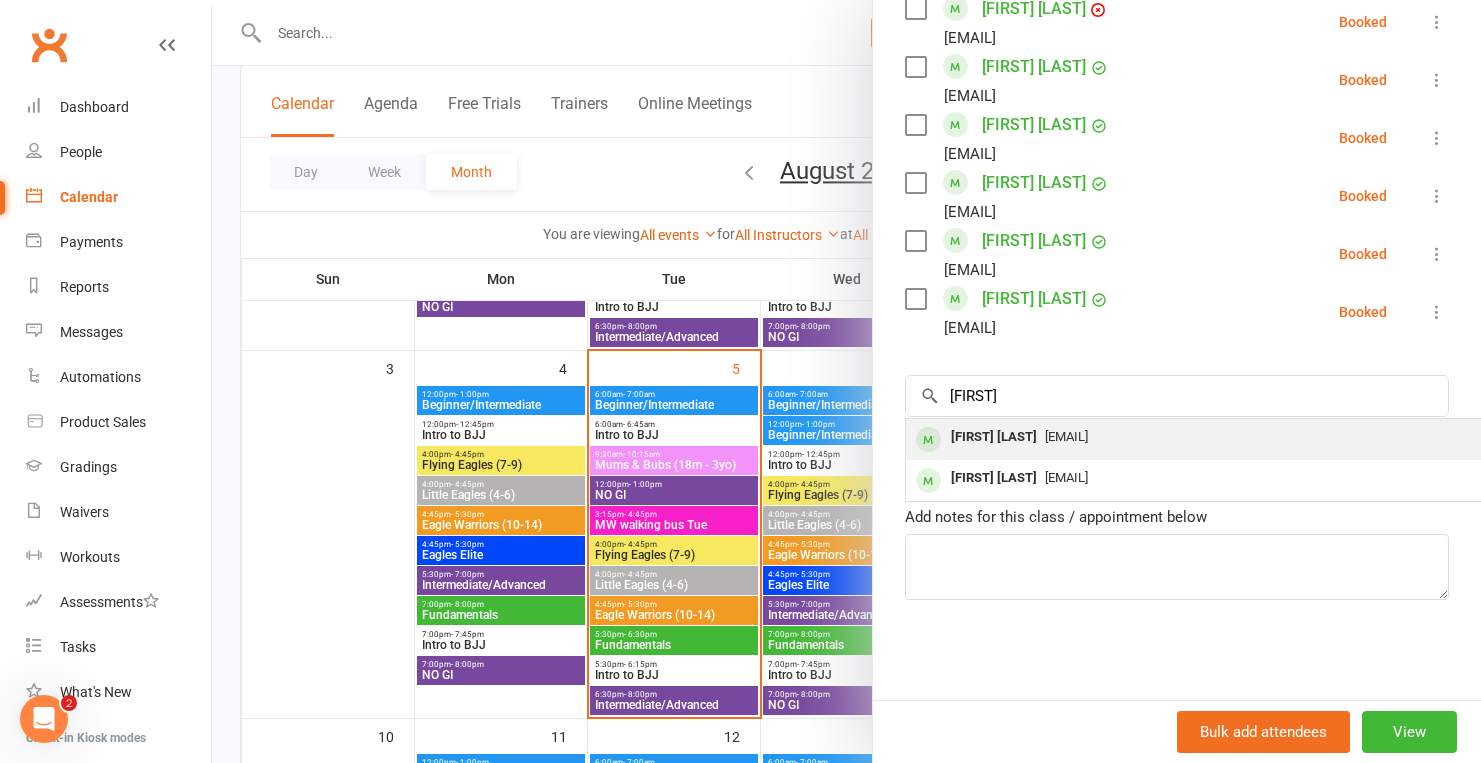 drag, startPoint x: 1038, startPoint y: 407, endPoint x: 1023, endPoint y: 437, distance: 33.54102 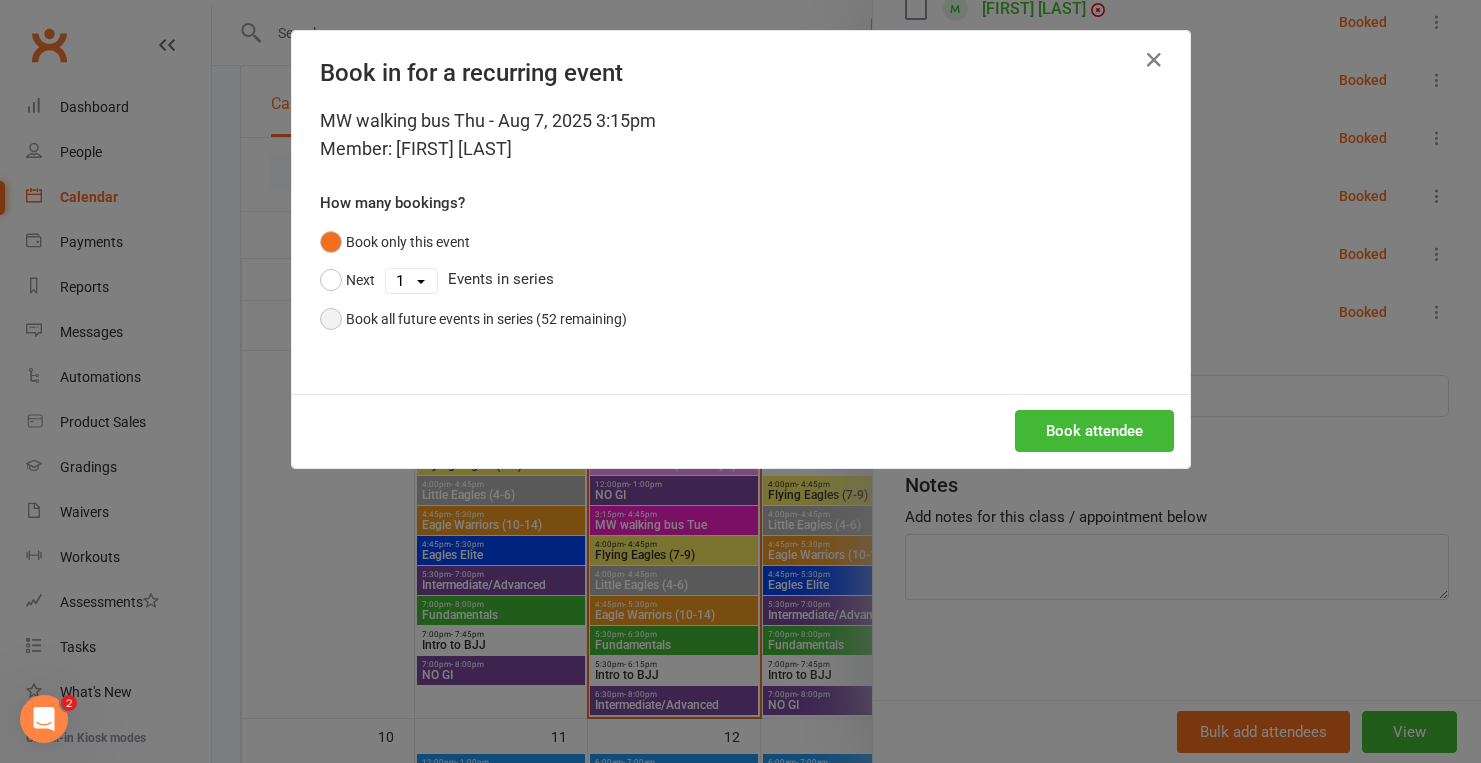 click on "Book all future events in series (52 remaining)" at bounding box center [486, 319] 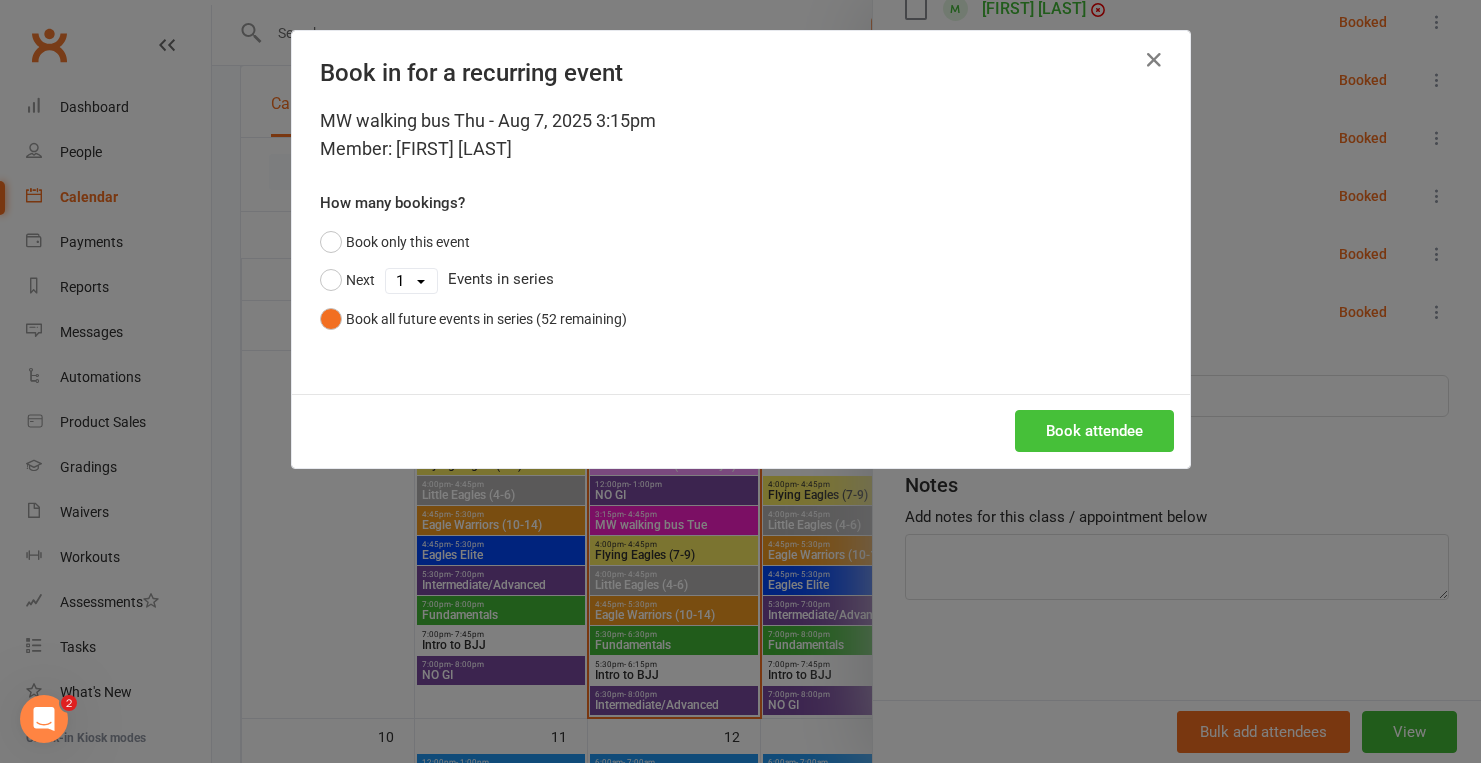 click on "Book attendee" at bounding box center (1094, 431) 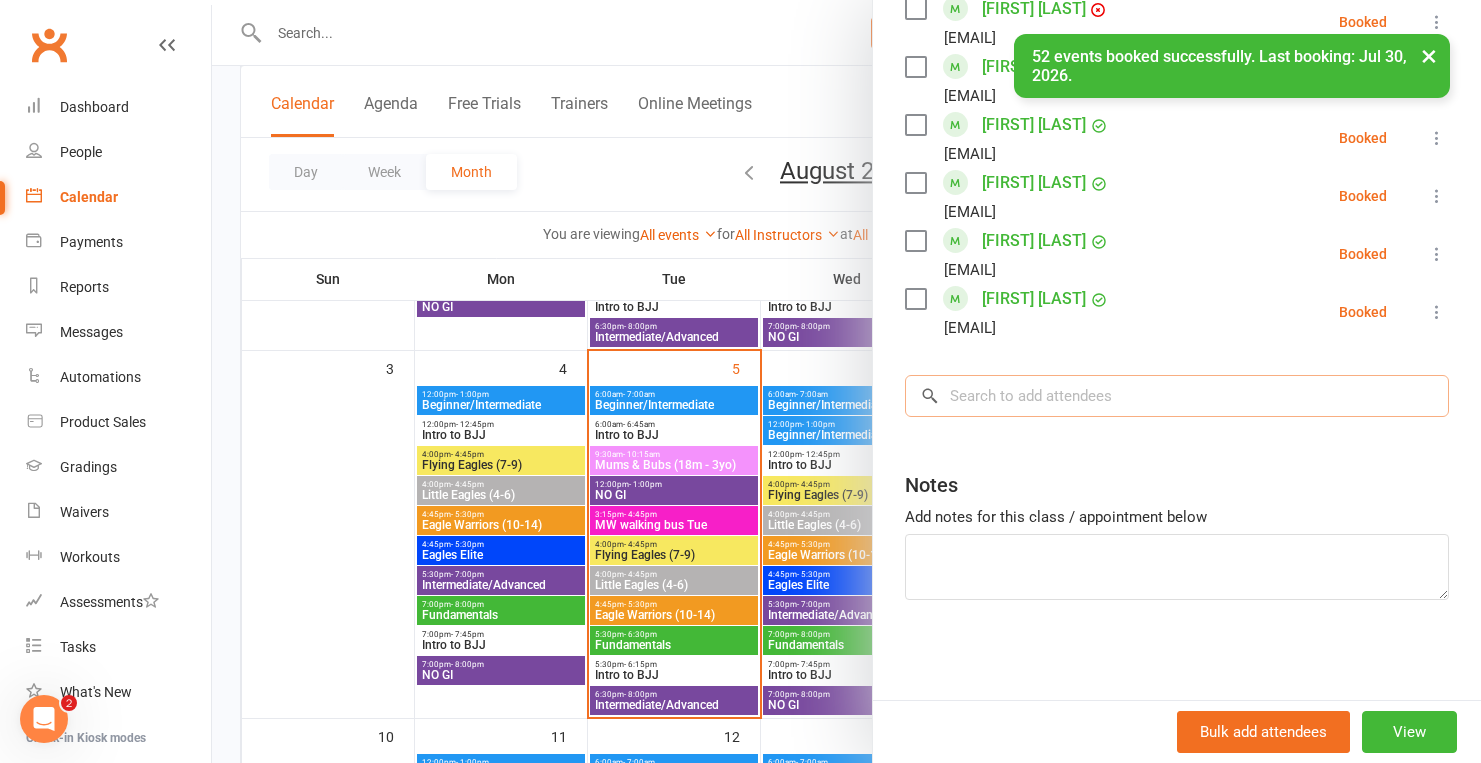 click at bounding box center (1177, 396) 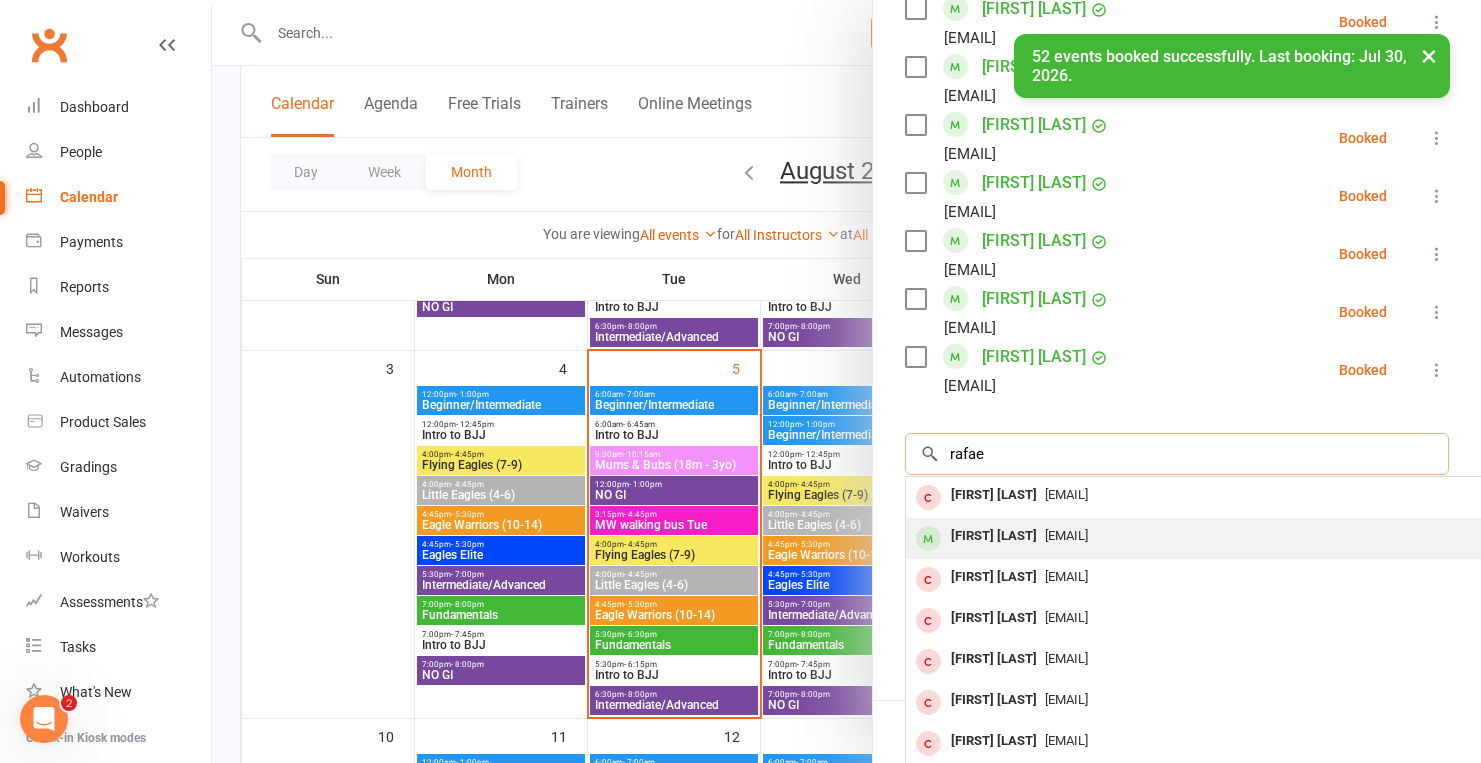 type on "rafae" 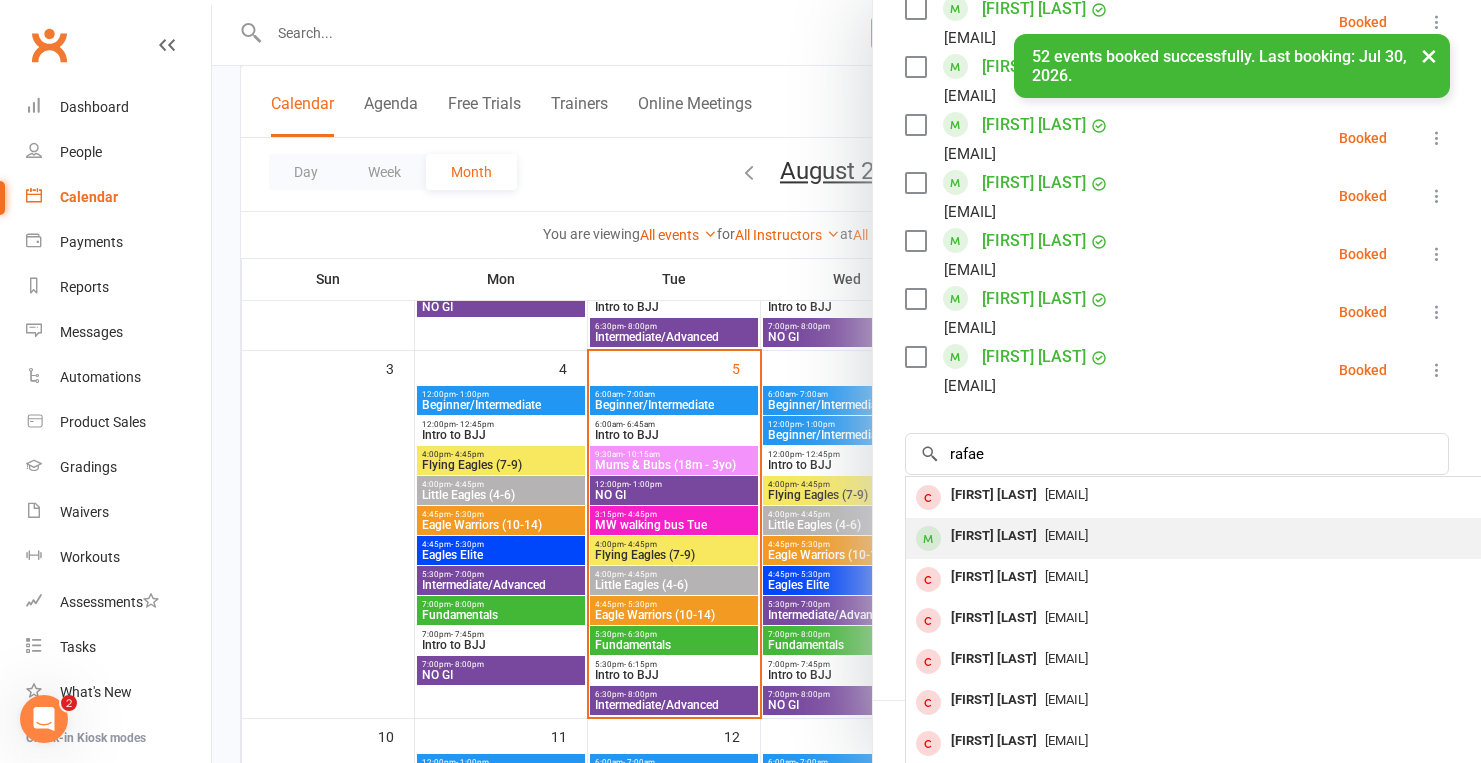 click on "[EMAIL]" at bounding box center [1066, 535] 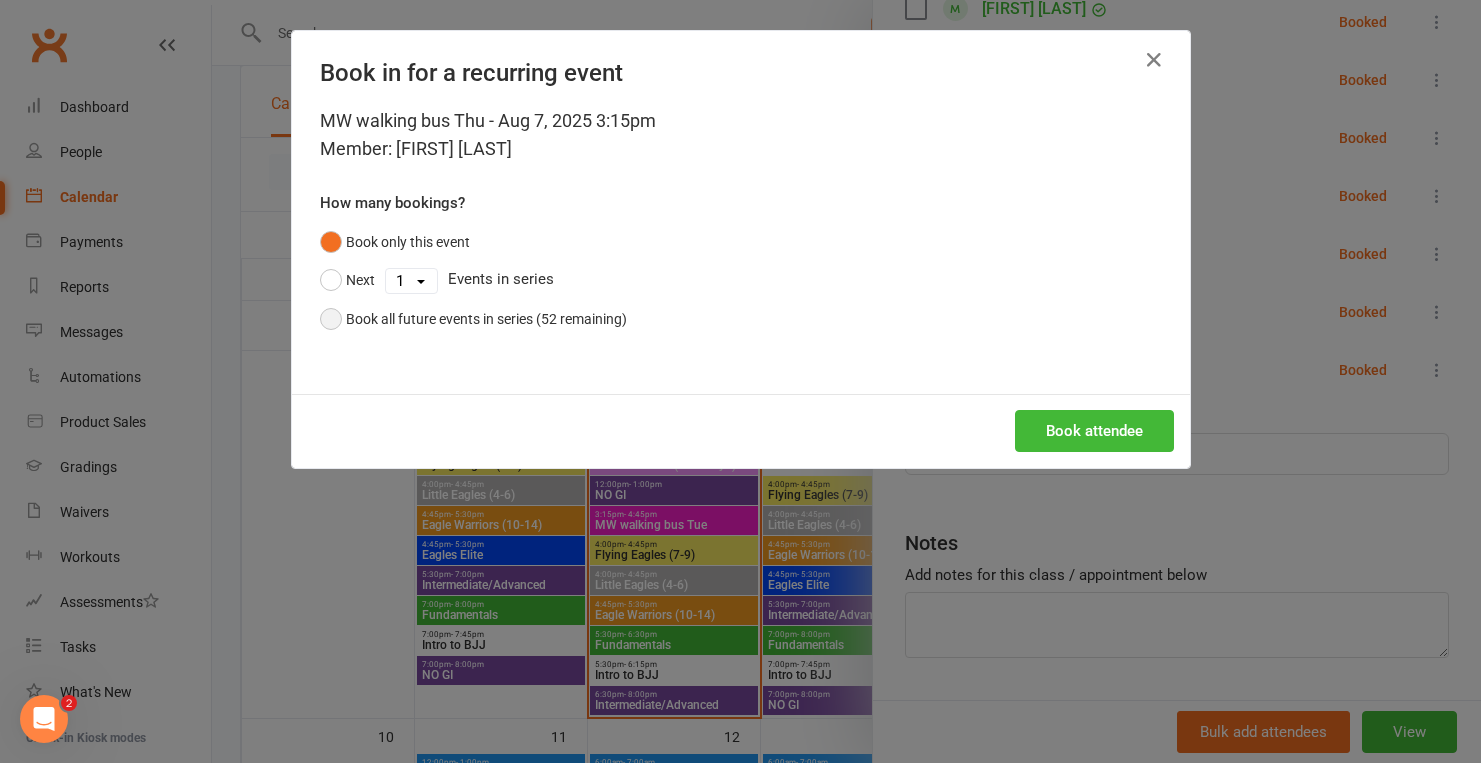 click on "Book all future events in series (52 remaining)" at bounding box center (486, 319) 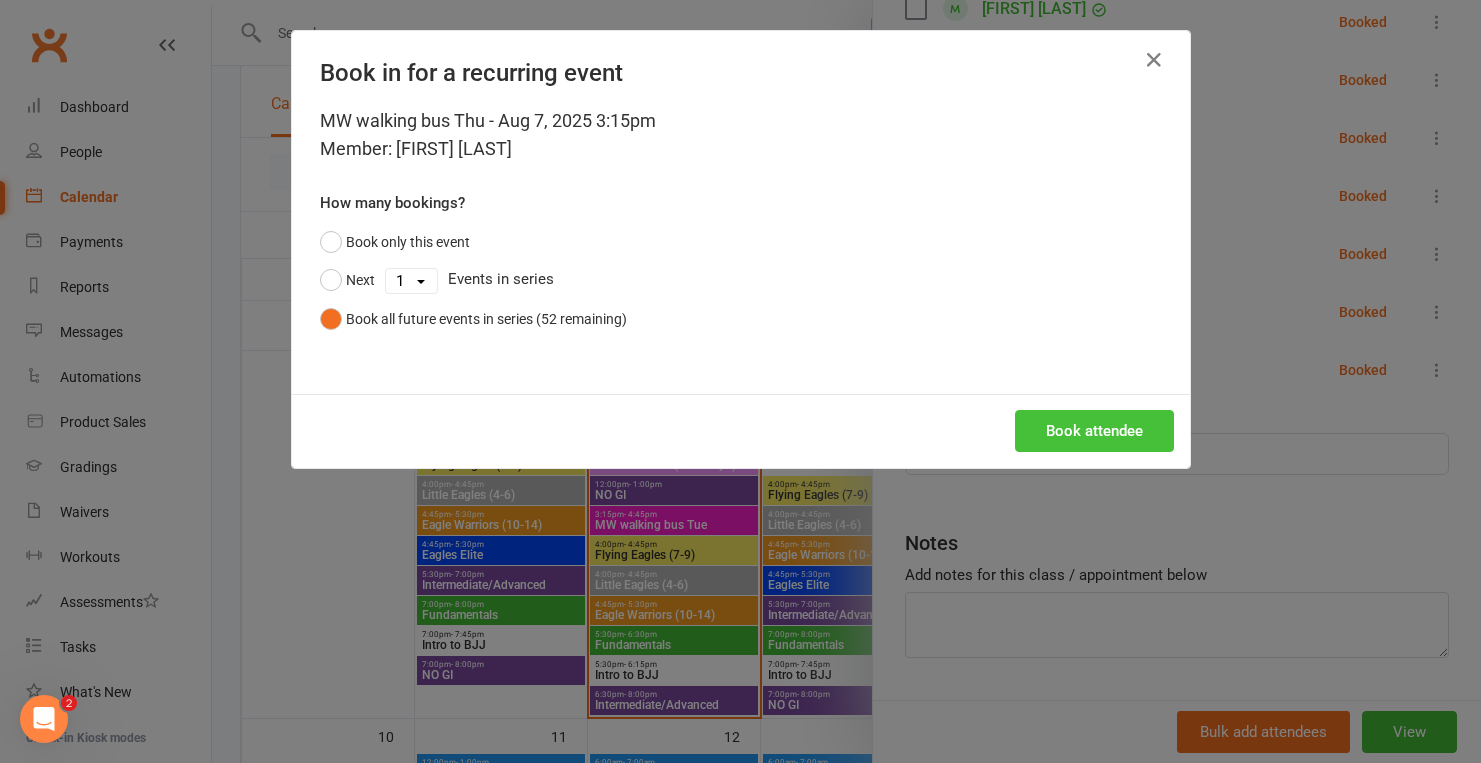 click on "Book attendee" at bounding box center [1094, 431] 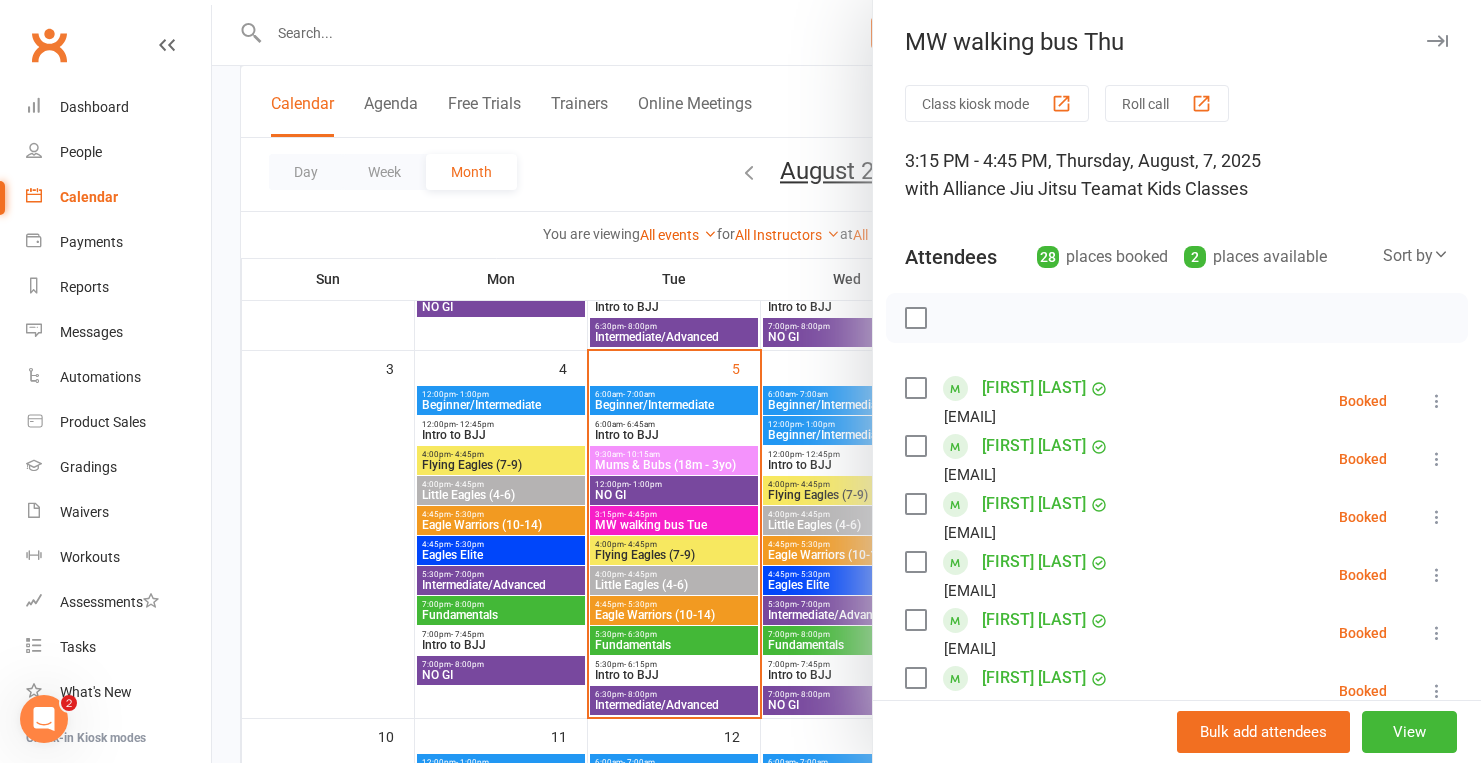 scroll, scrollTop: 0, scrollLeft: 0, axis: both 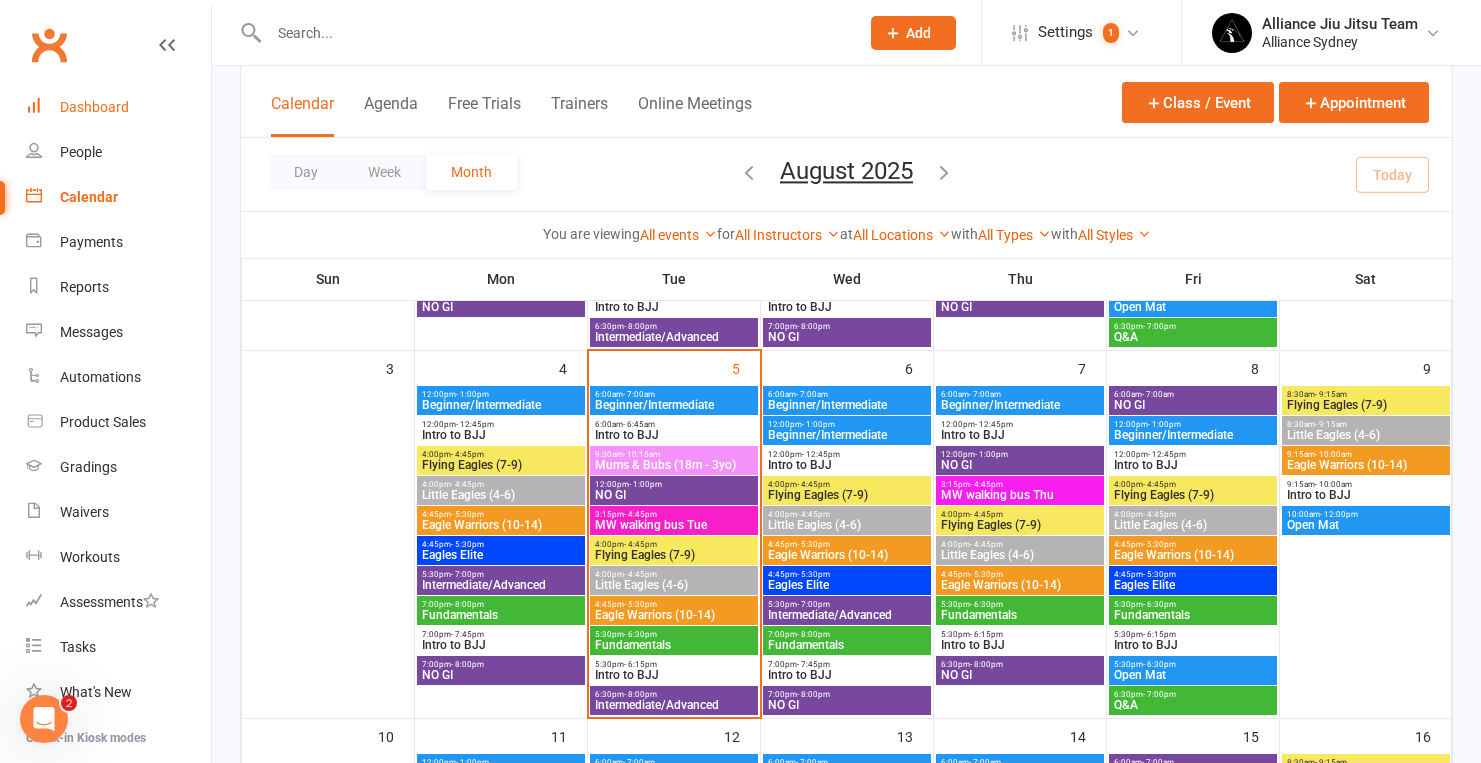 click on "Dashboard" at bounding box center [94, 107] 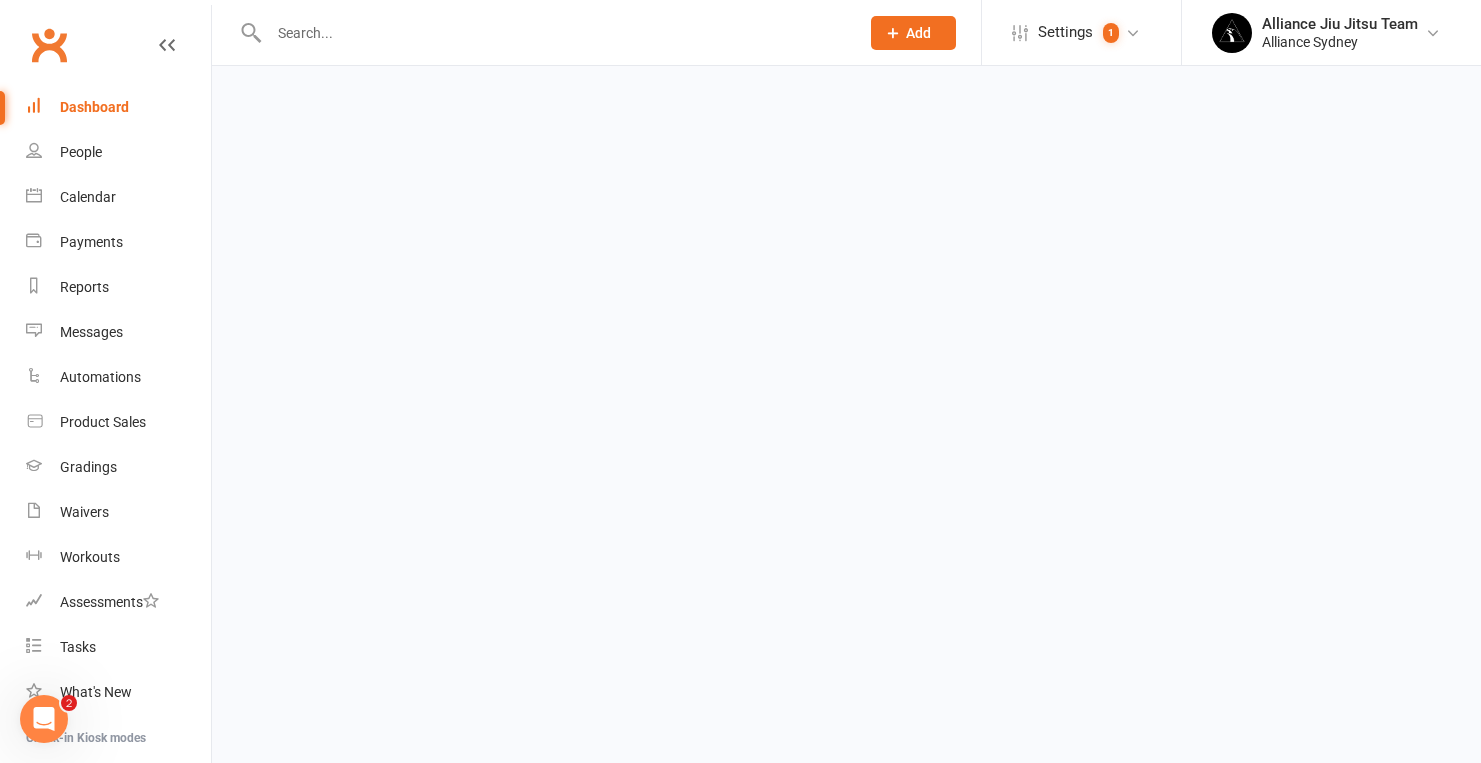 scroll, scrollTop: 0, scrollLeft: 0, axis: both 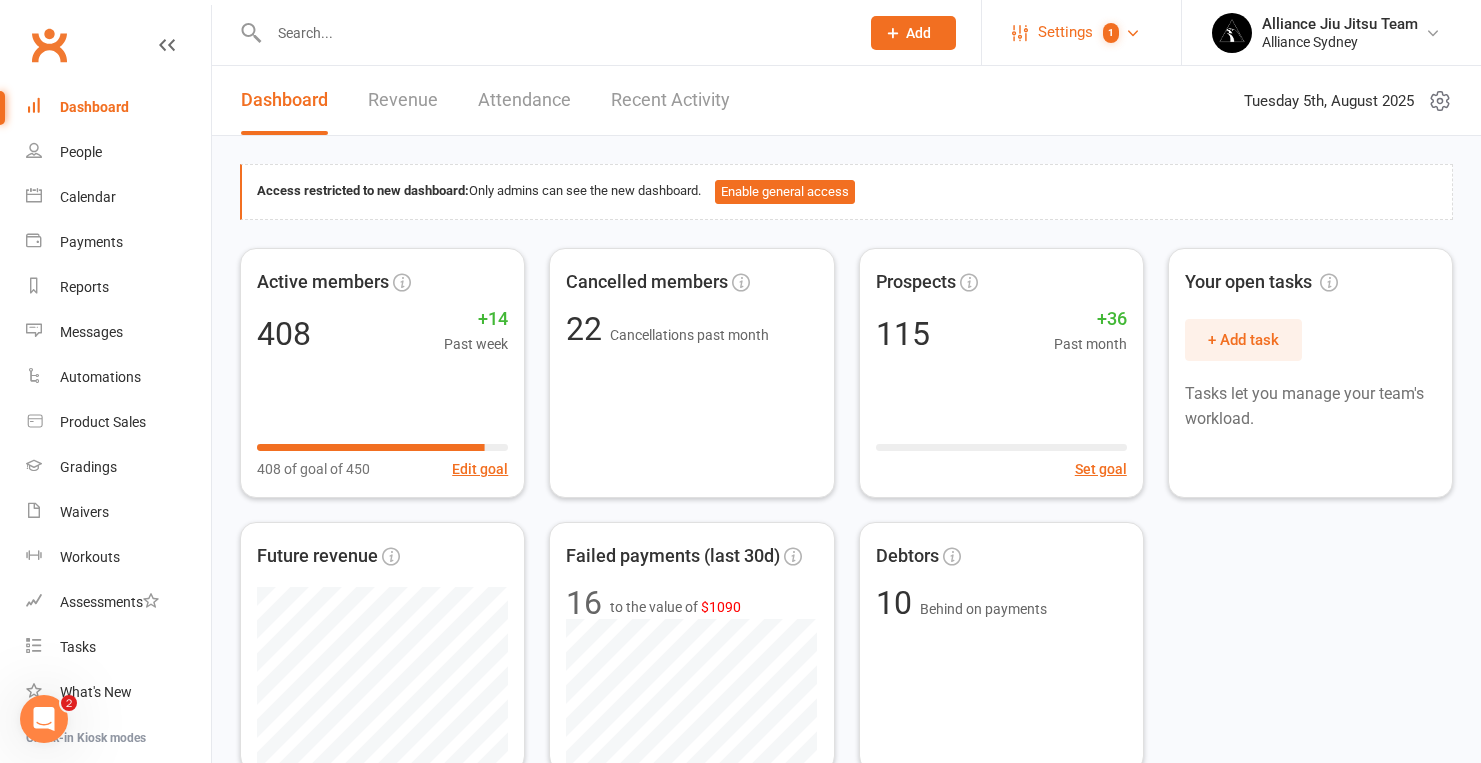 click on "1" at bounding box center (1111, 33) 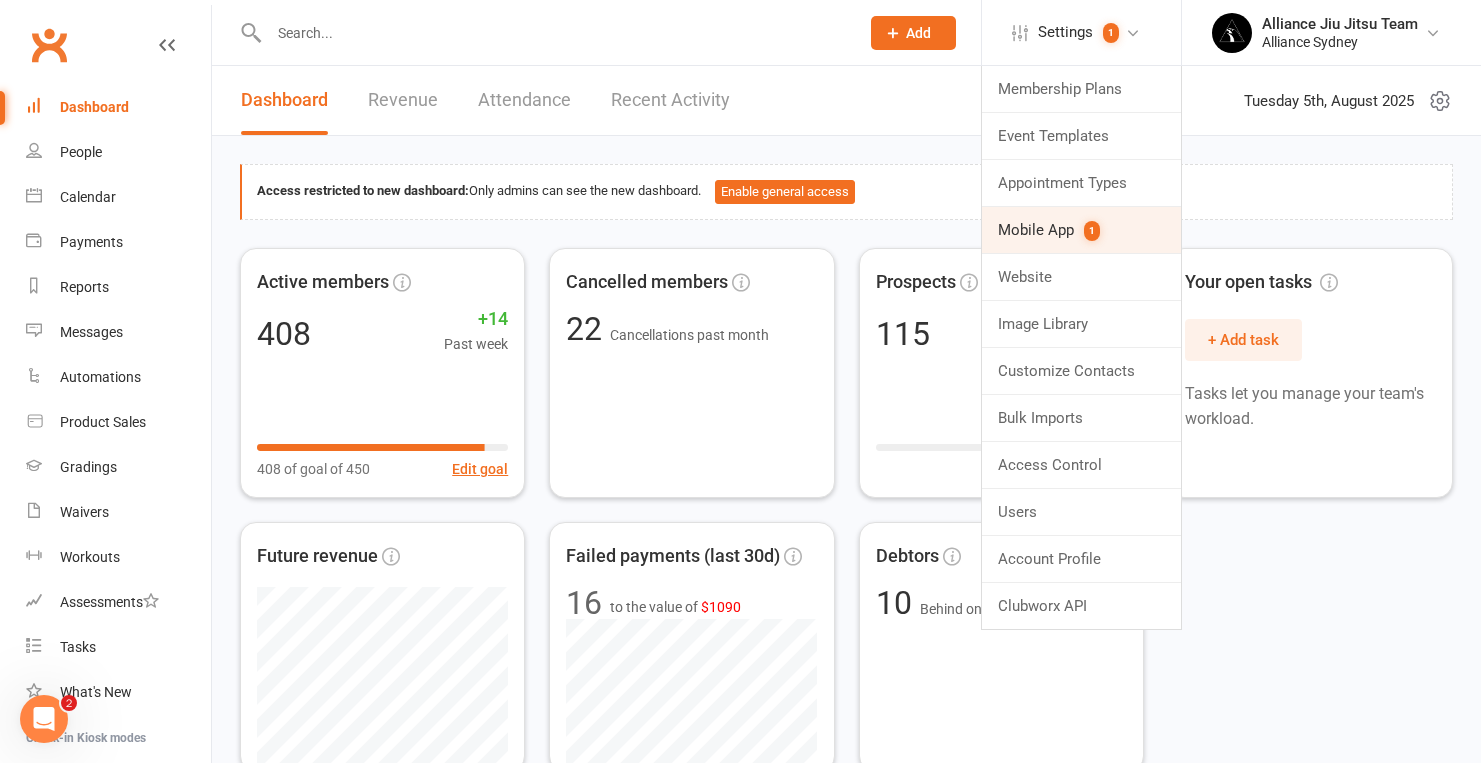 click on "Mobile App  1" at bounding box center (1081, 230) 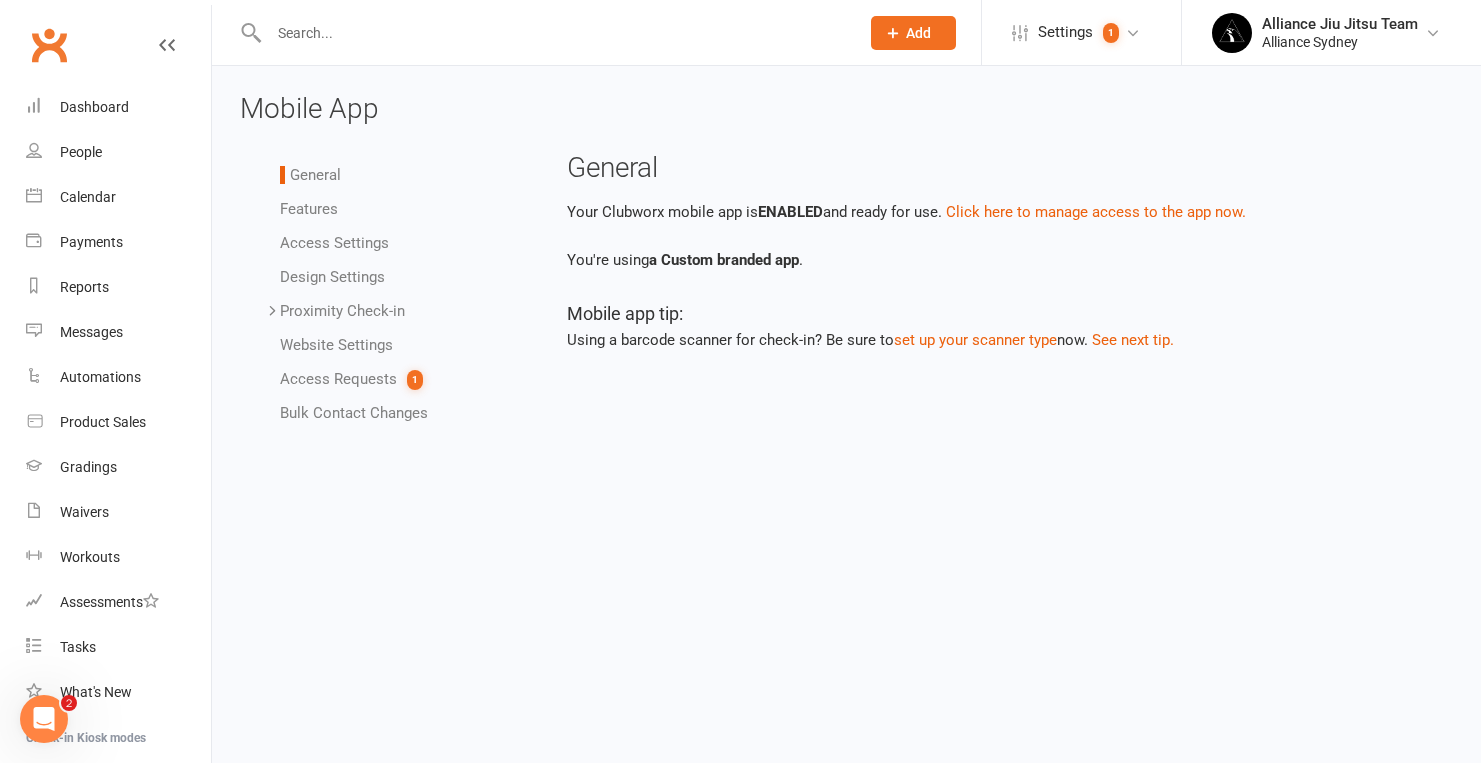 click on "Access Requests  1" at bounding box center [351, 379] 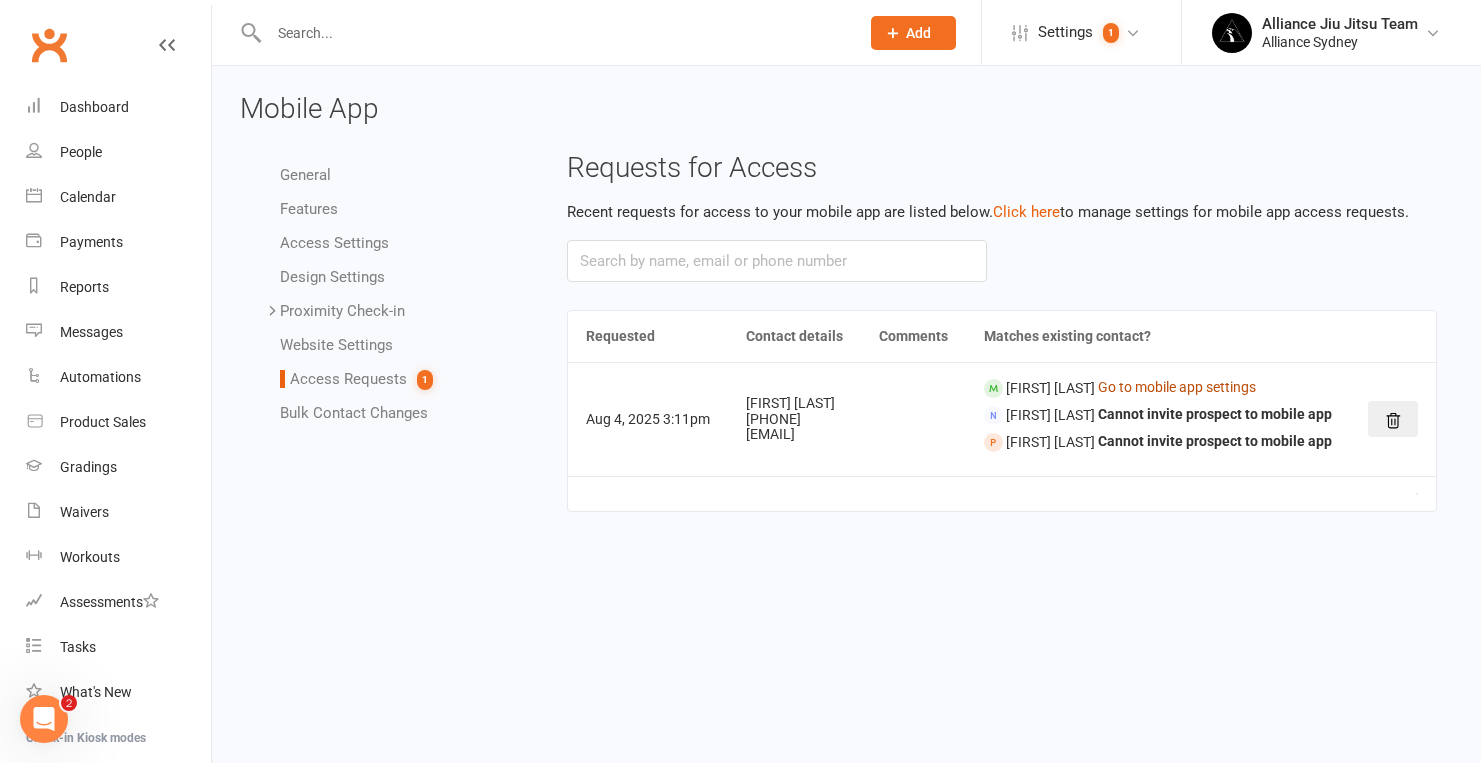 click on "Go to mobile app settings" at bounding box center [1177, 387] 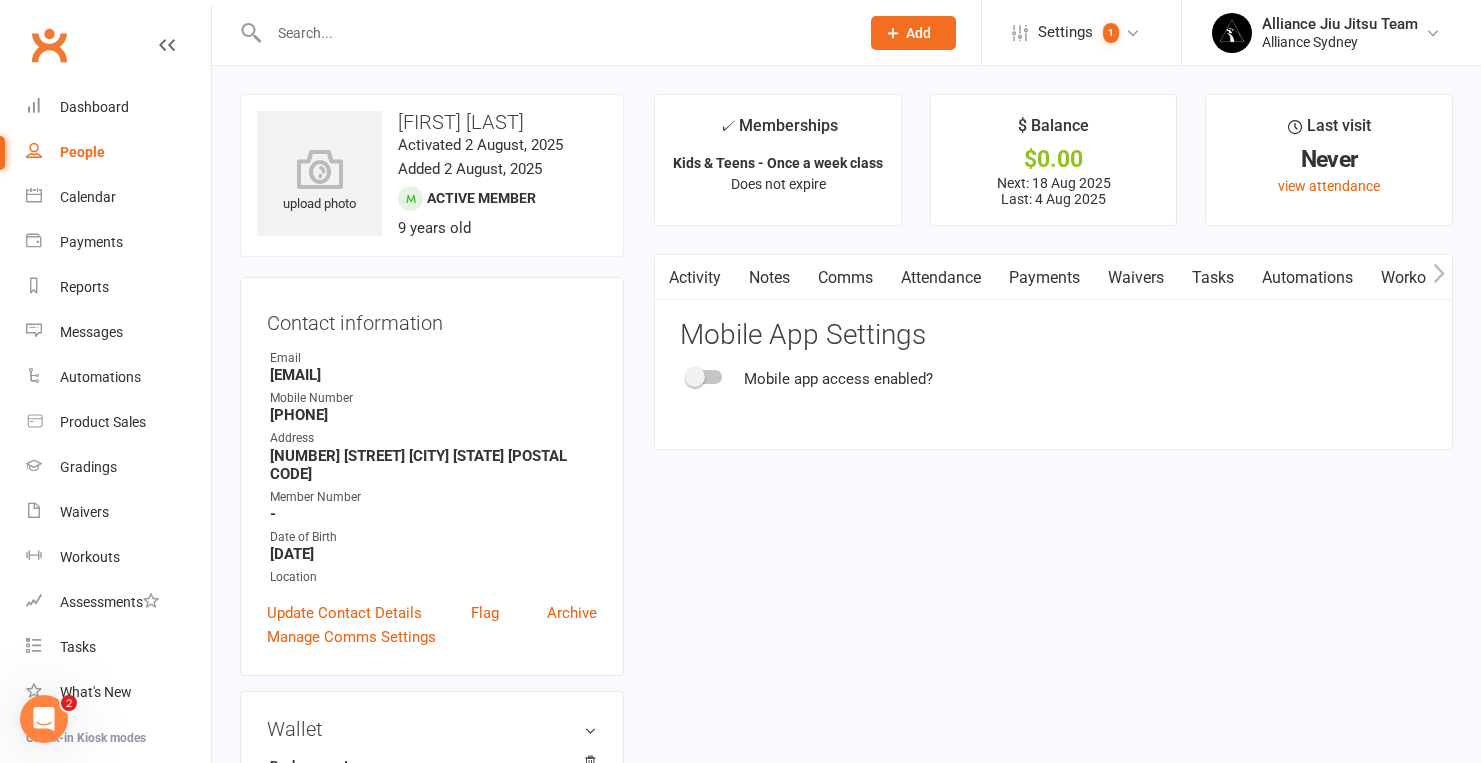 click on "Mobile app access enabled?" at bounding box center (1053, 379) 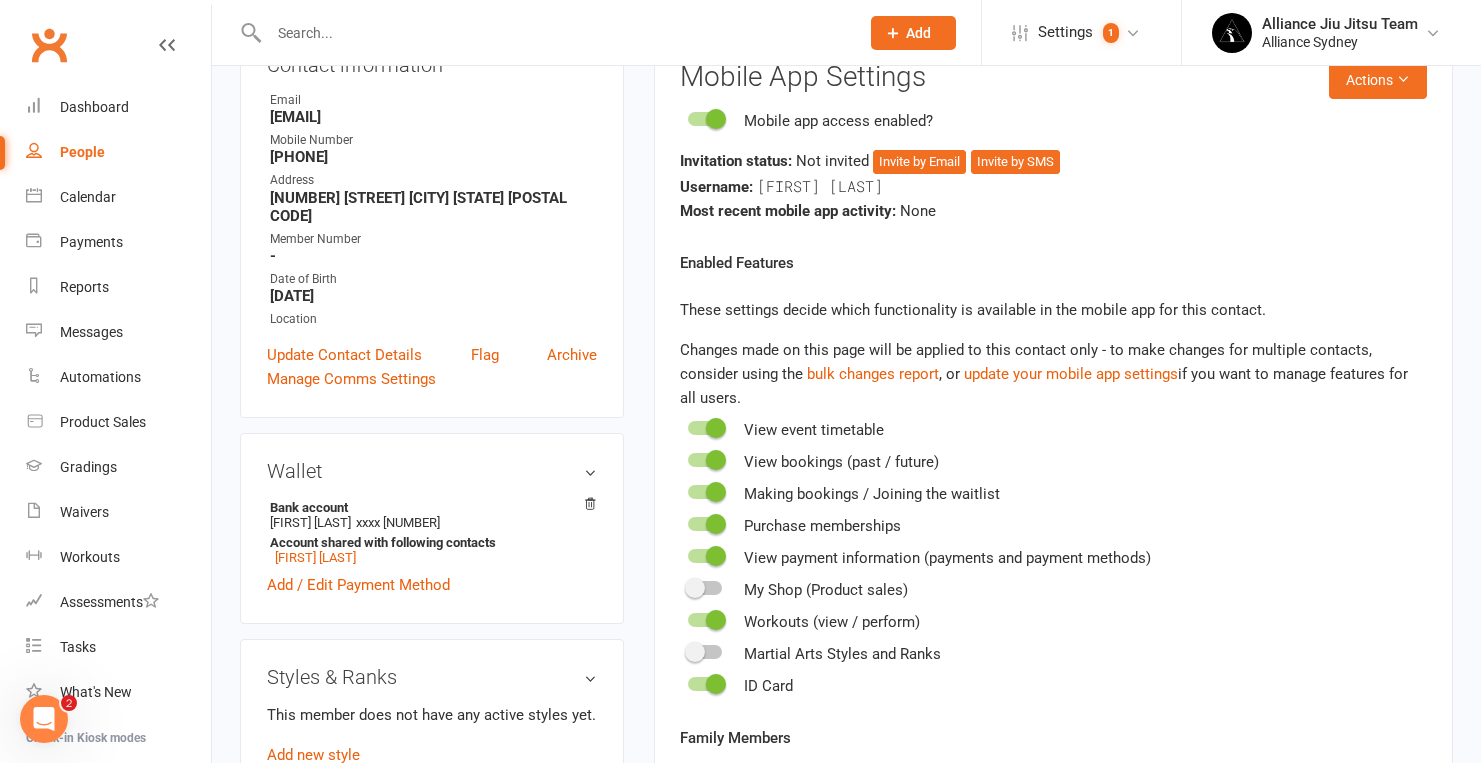scroll, scrollTop: 256, scrollLeft: 0, axis: vertical 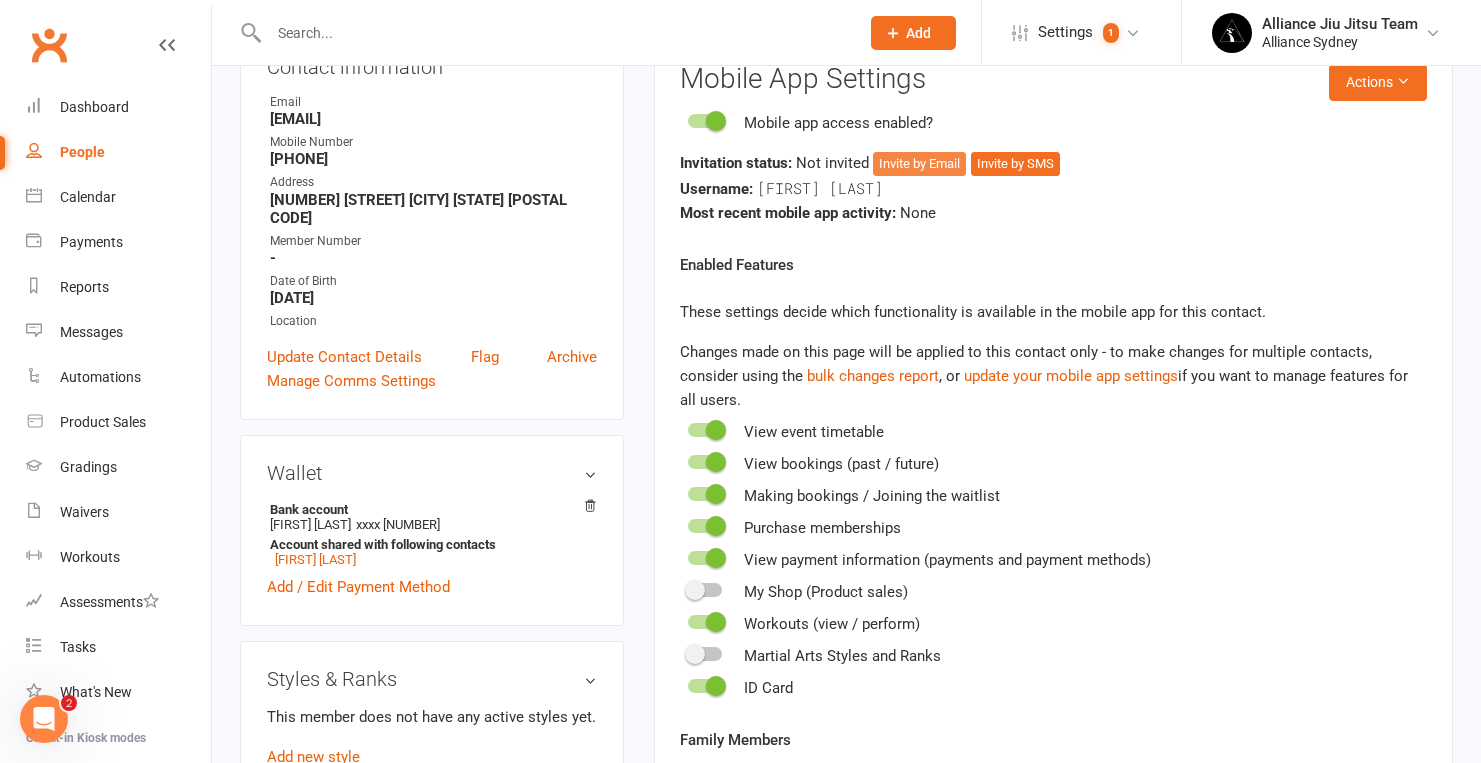 click on "Invite by Email" at bounding box center (919, 164) 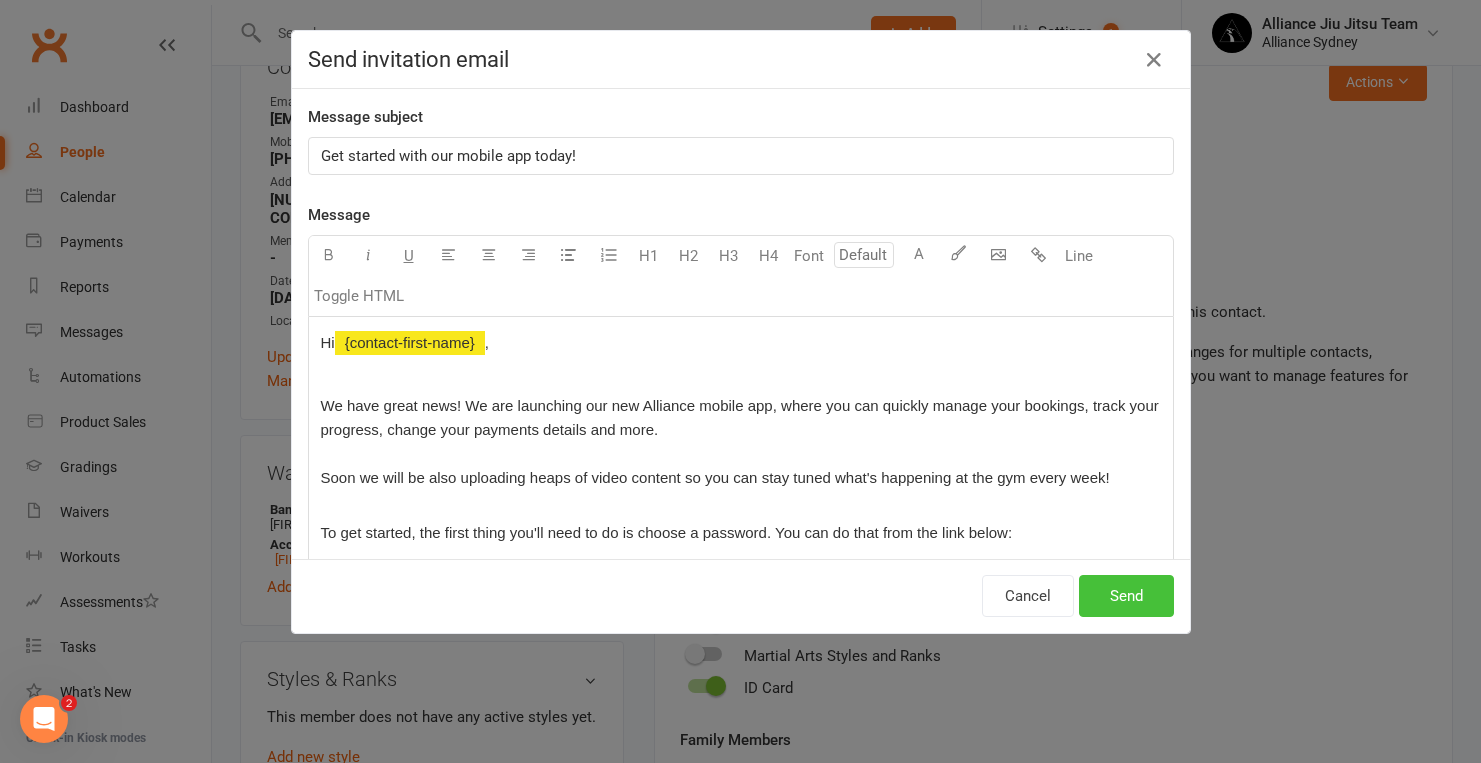 click on "Send" at bounding box center (1126, 596) 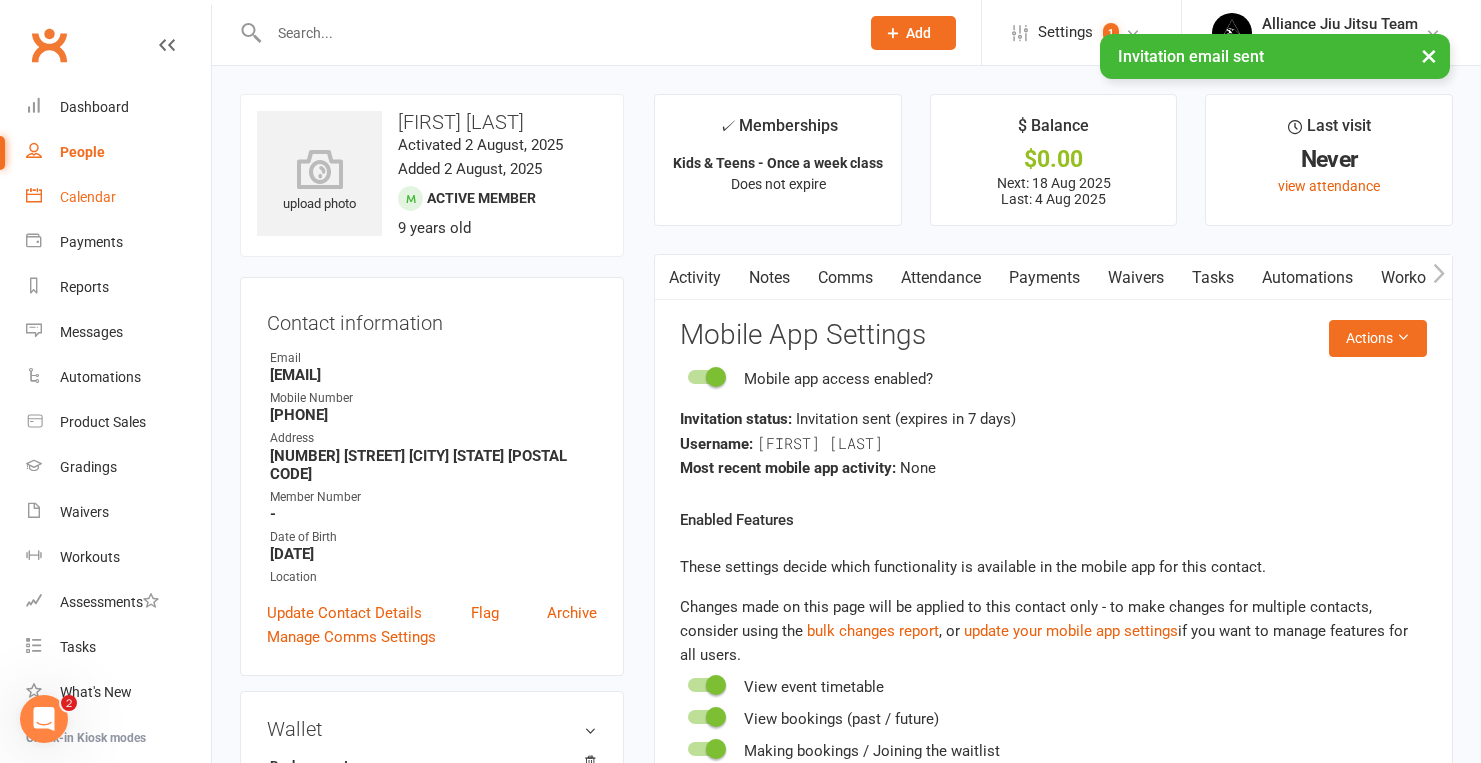 scroll, scrollTop: 0, scrollLeft: 0, axis: both 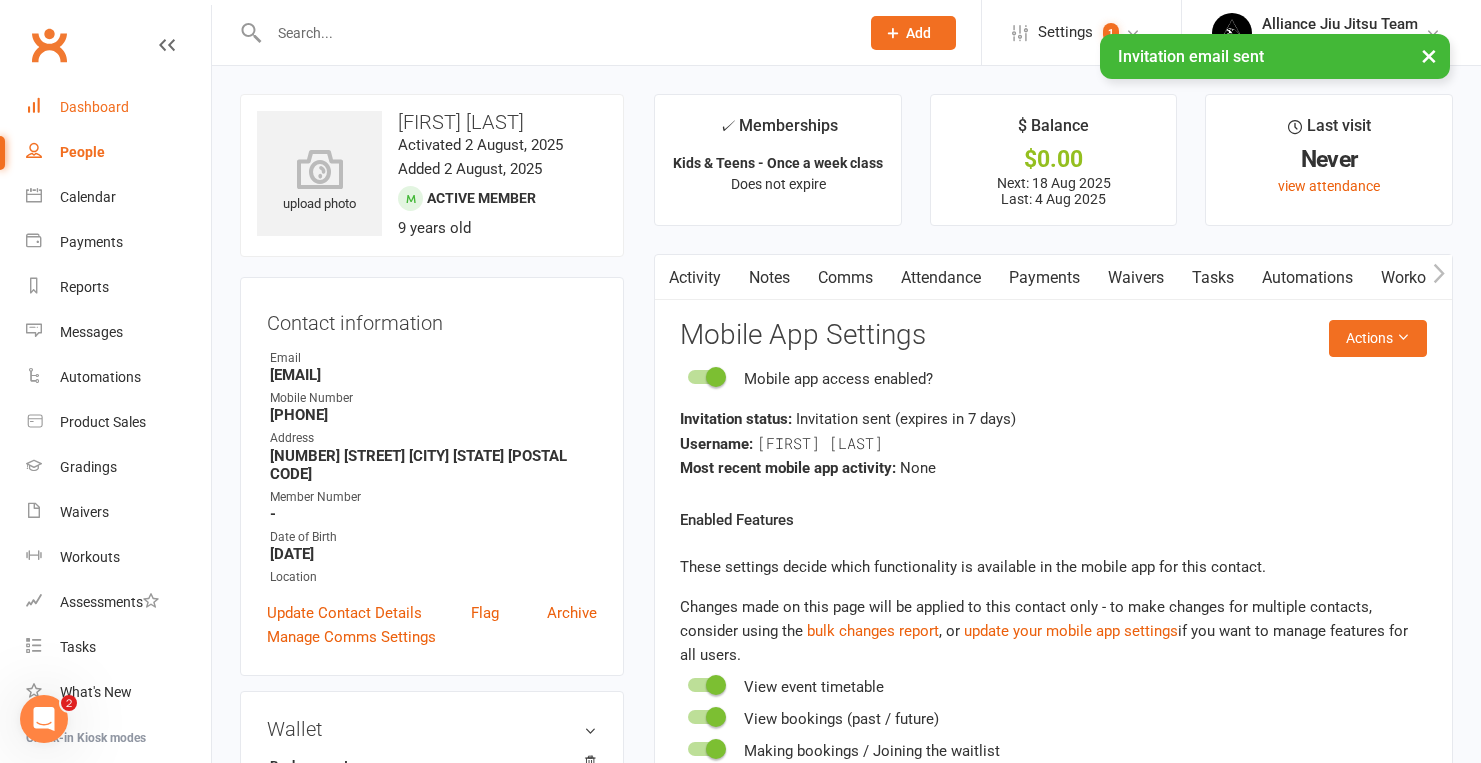 click on "Dashboard" at bounding box center [118, 107] 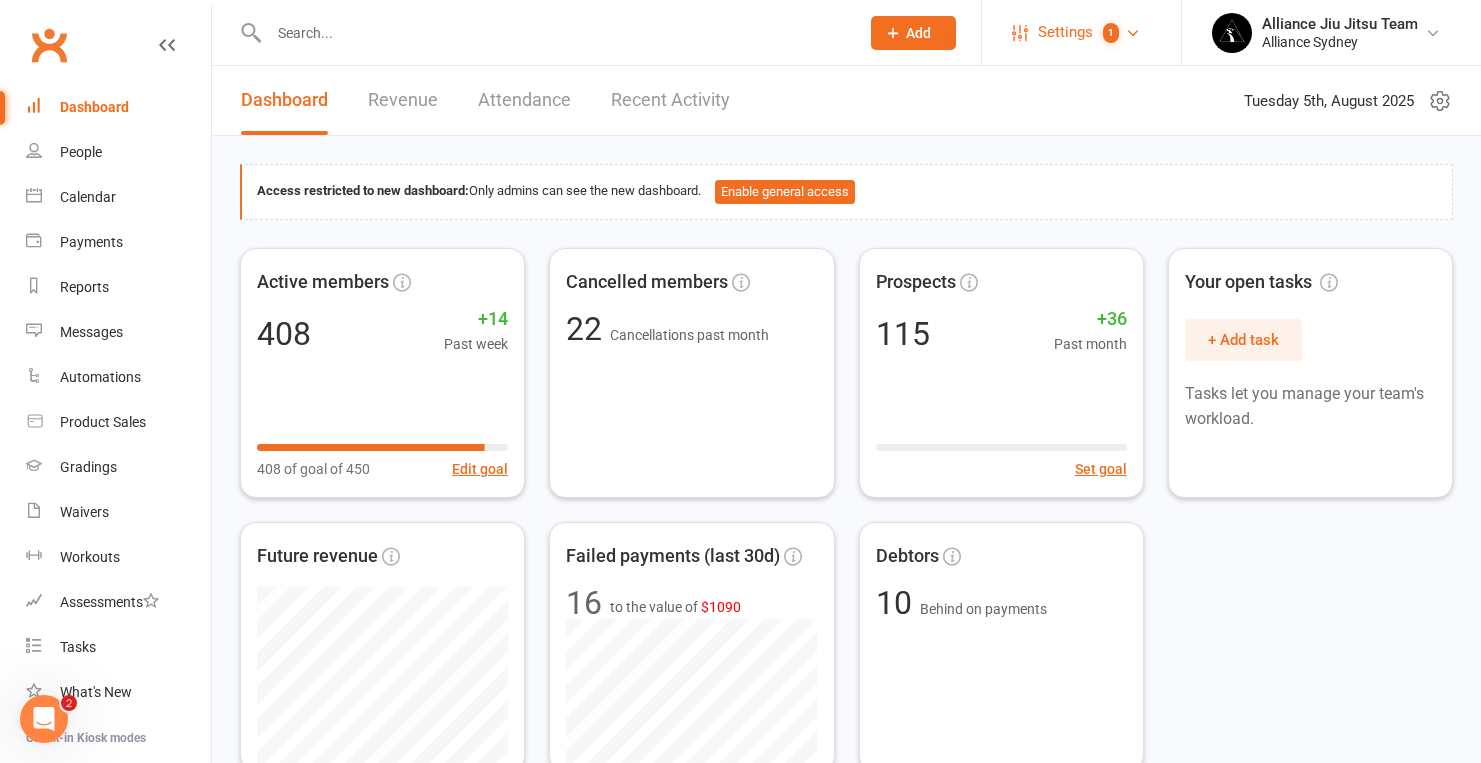 click on "1" at bounding box center [1111, 33] 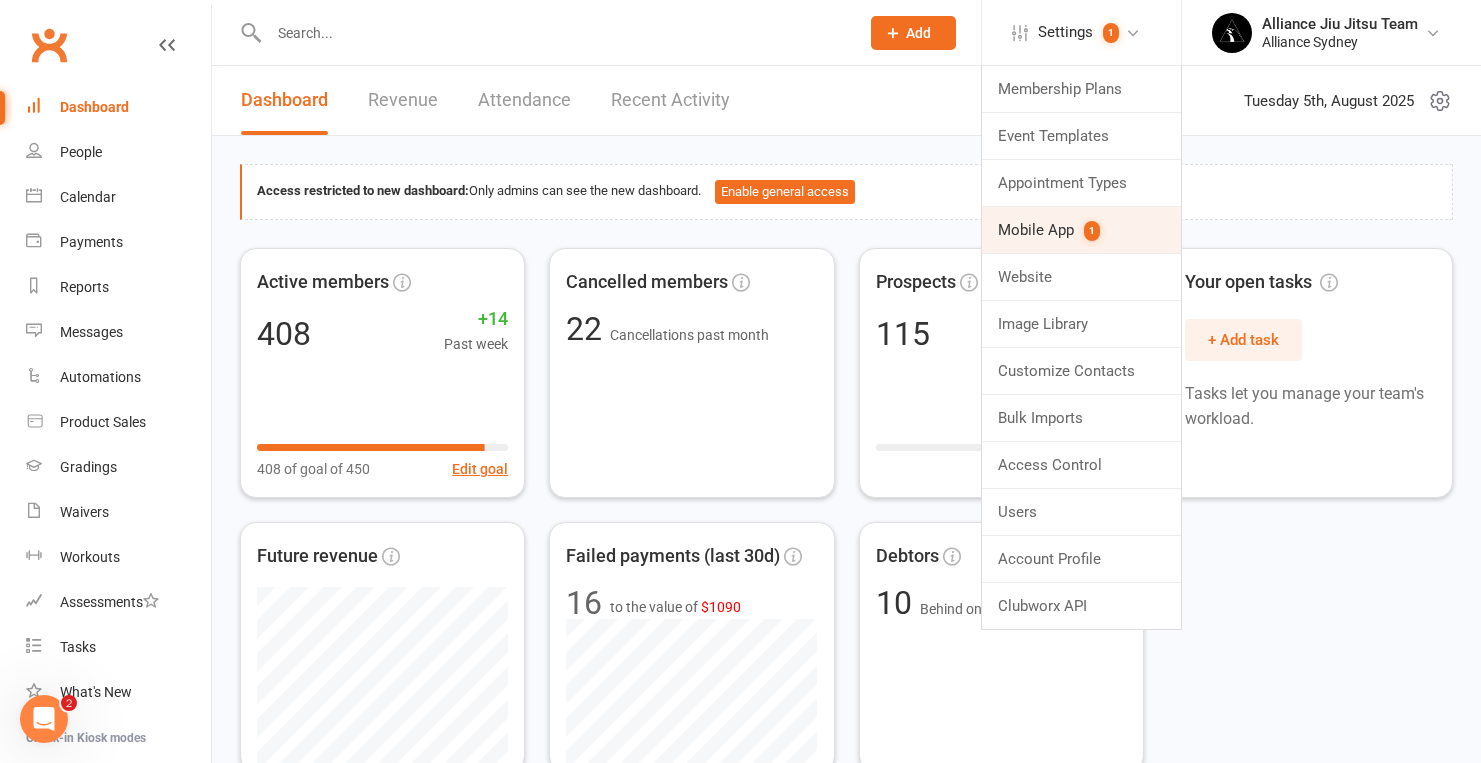 click on "Mobile App  1" at bounding box center [1081, 230] 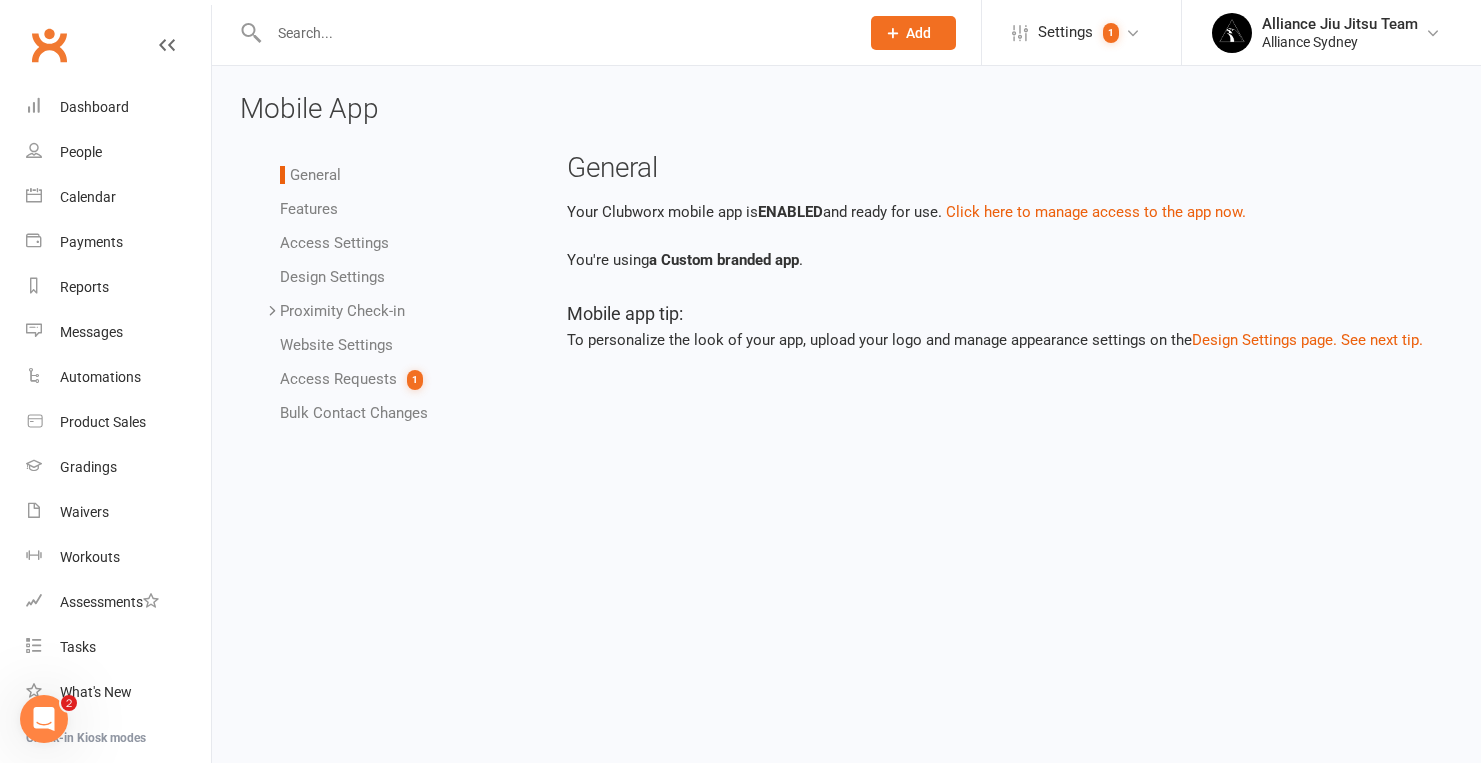 click on "Access Requests  1" at bounding box center (351, 379) 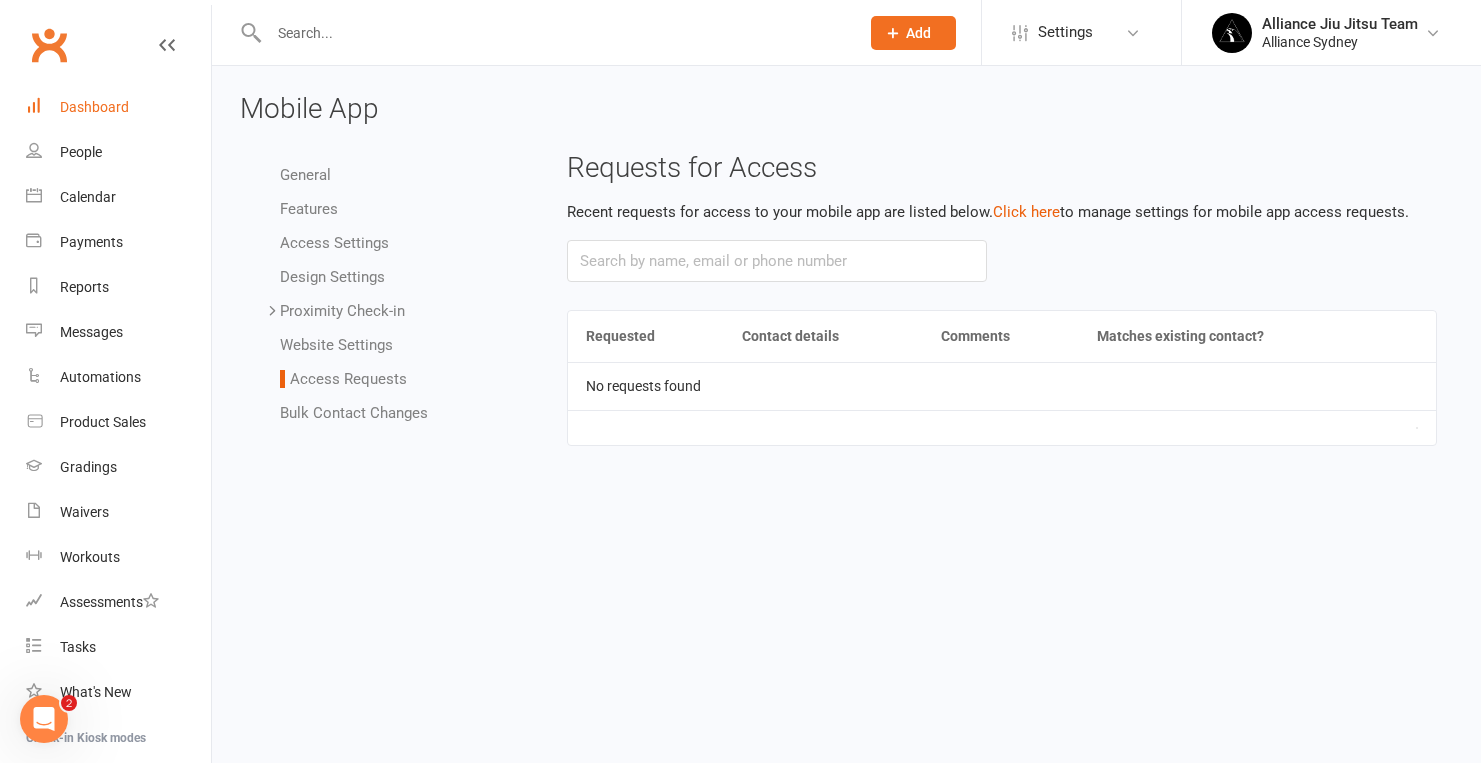 click on "Dashboard" at bounding box center [94, 107] 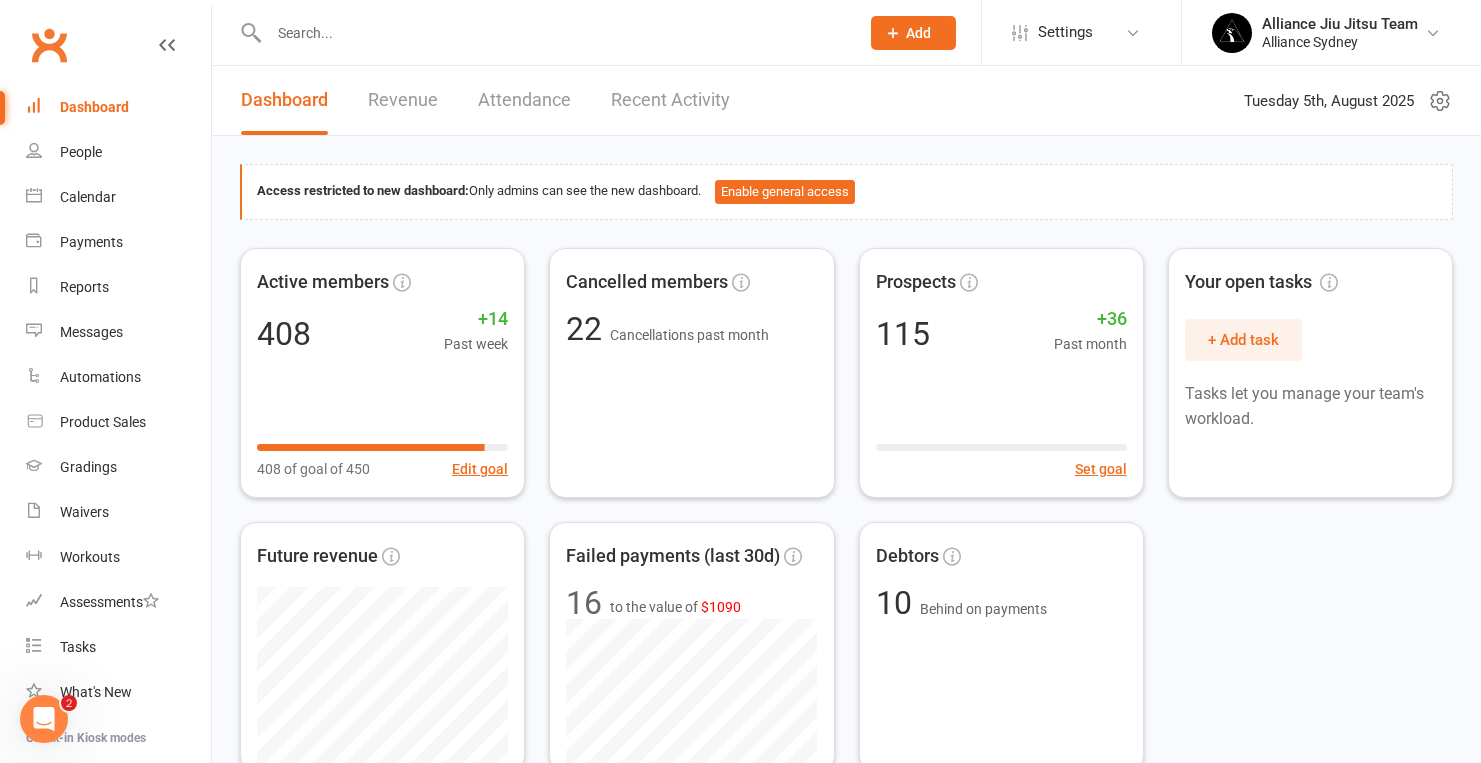 click on "Dashboard" at bounding box center [94, 107] 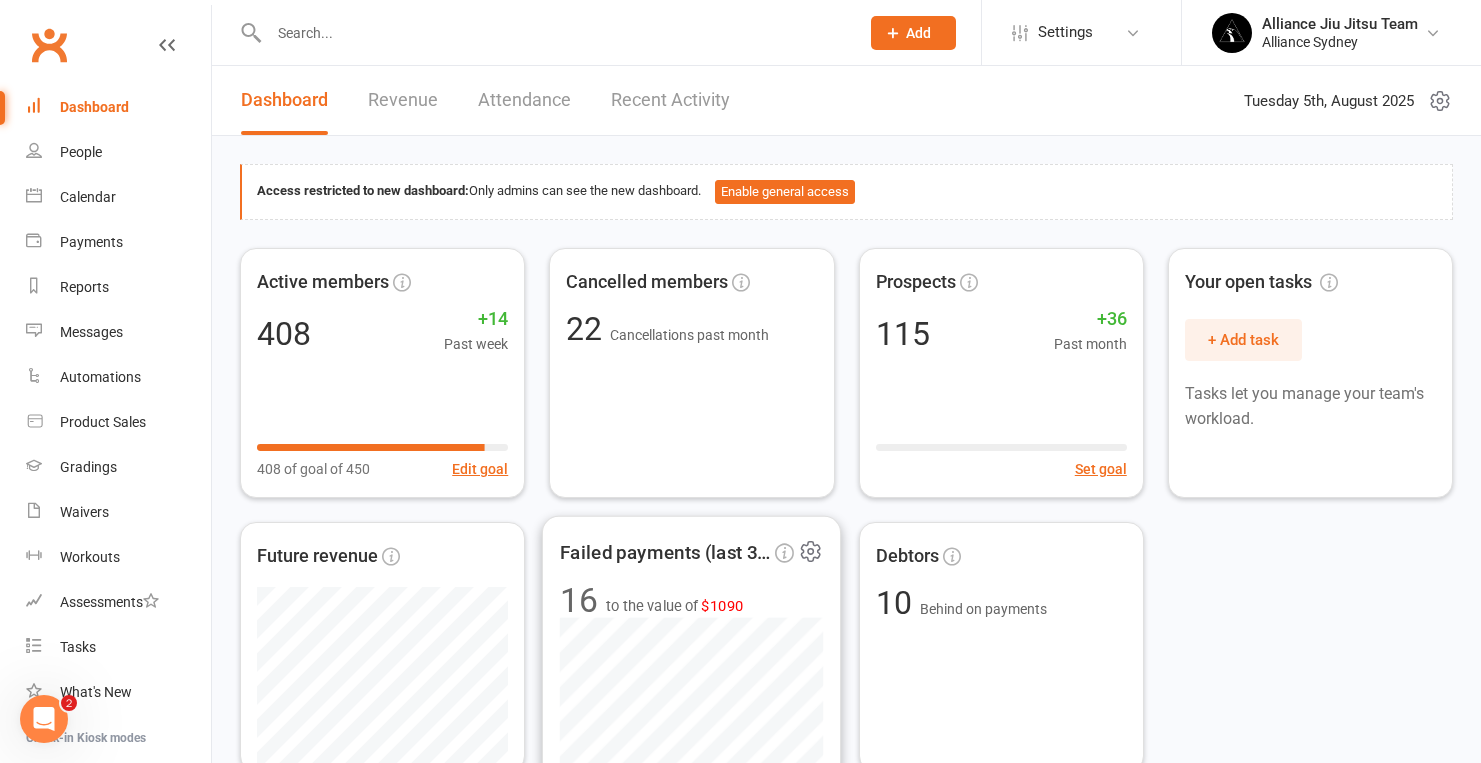scroll, scrollTop: 0, scrollLeft: 0, axis: both 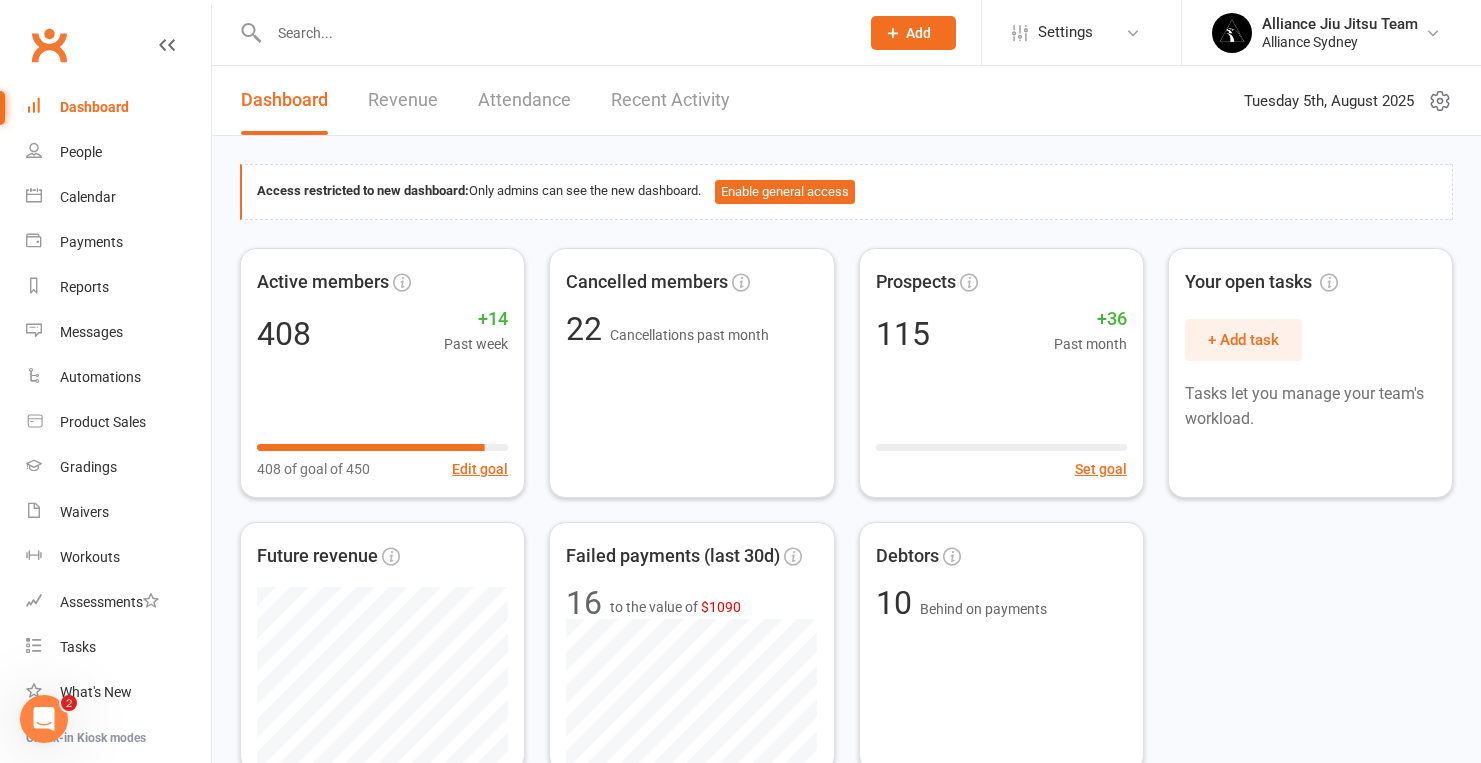 click on "Dashboard" at bounding box center (94, 107) 